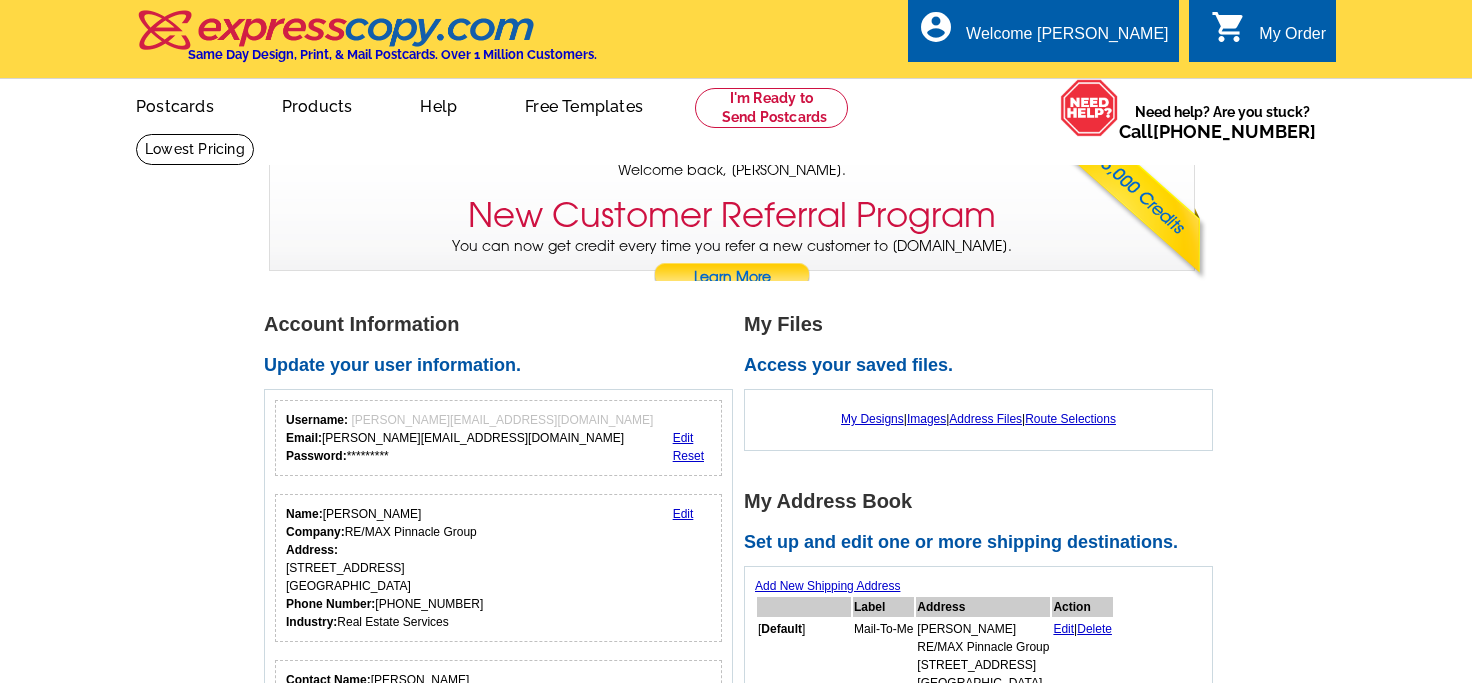 scroll, scrollTop: 0, scrollLeft: 0, axis: both 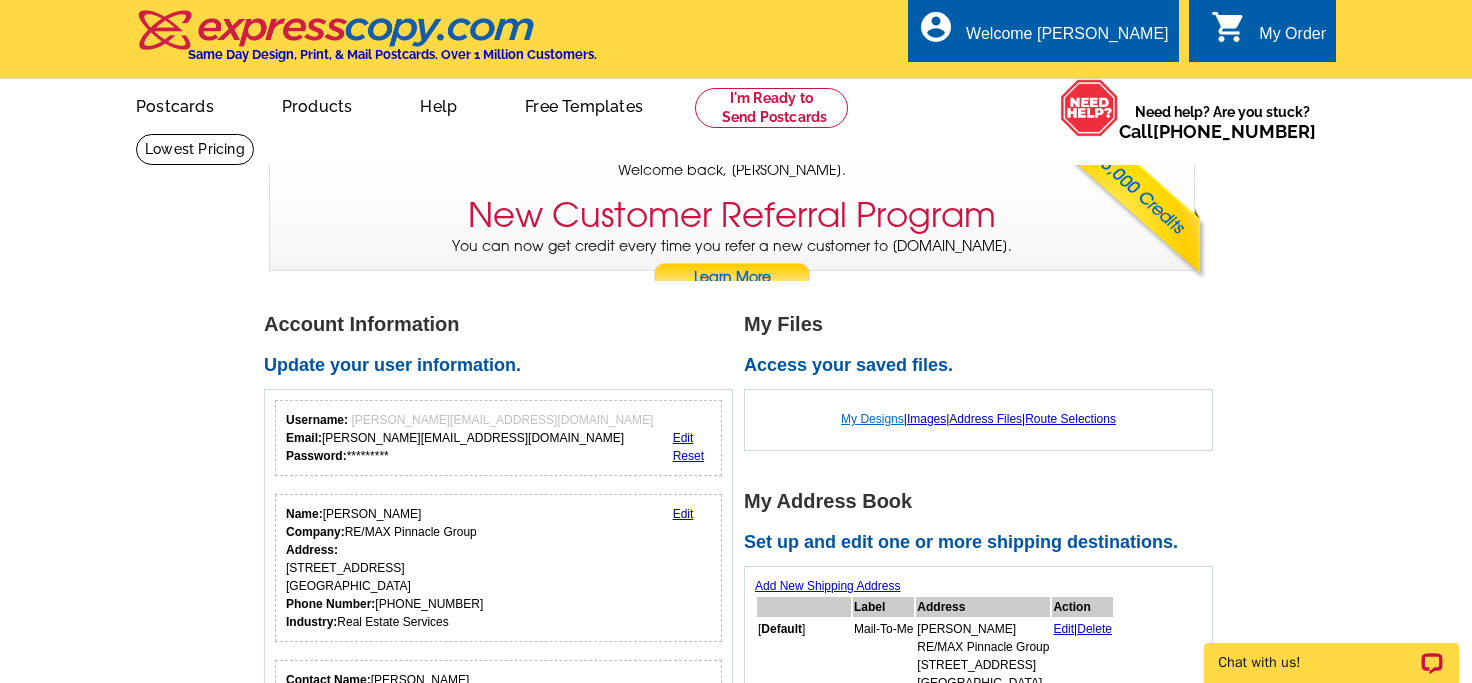 click on "My Designs" at bounding box center (872, 419) 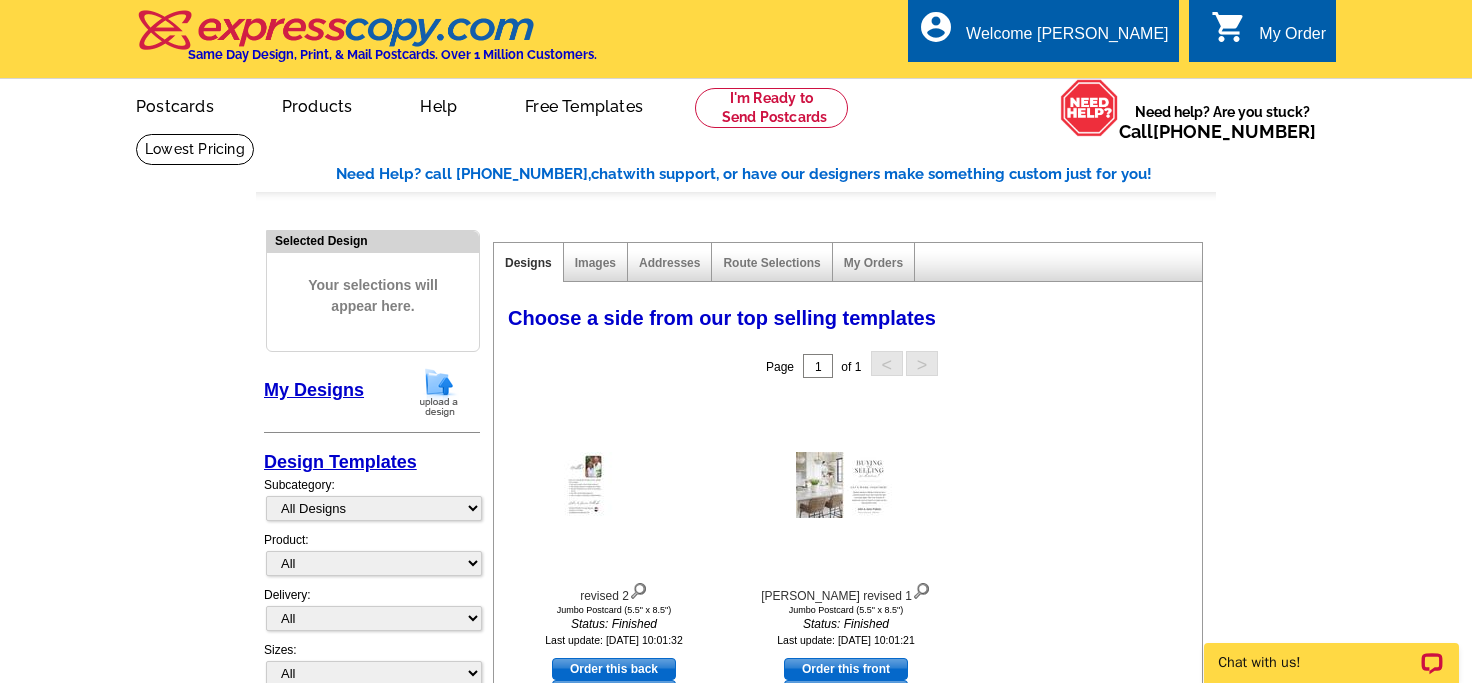 scroll, scrollTop: 0, scrollLeft: 0, axis: both 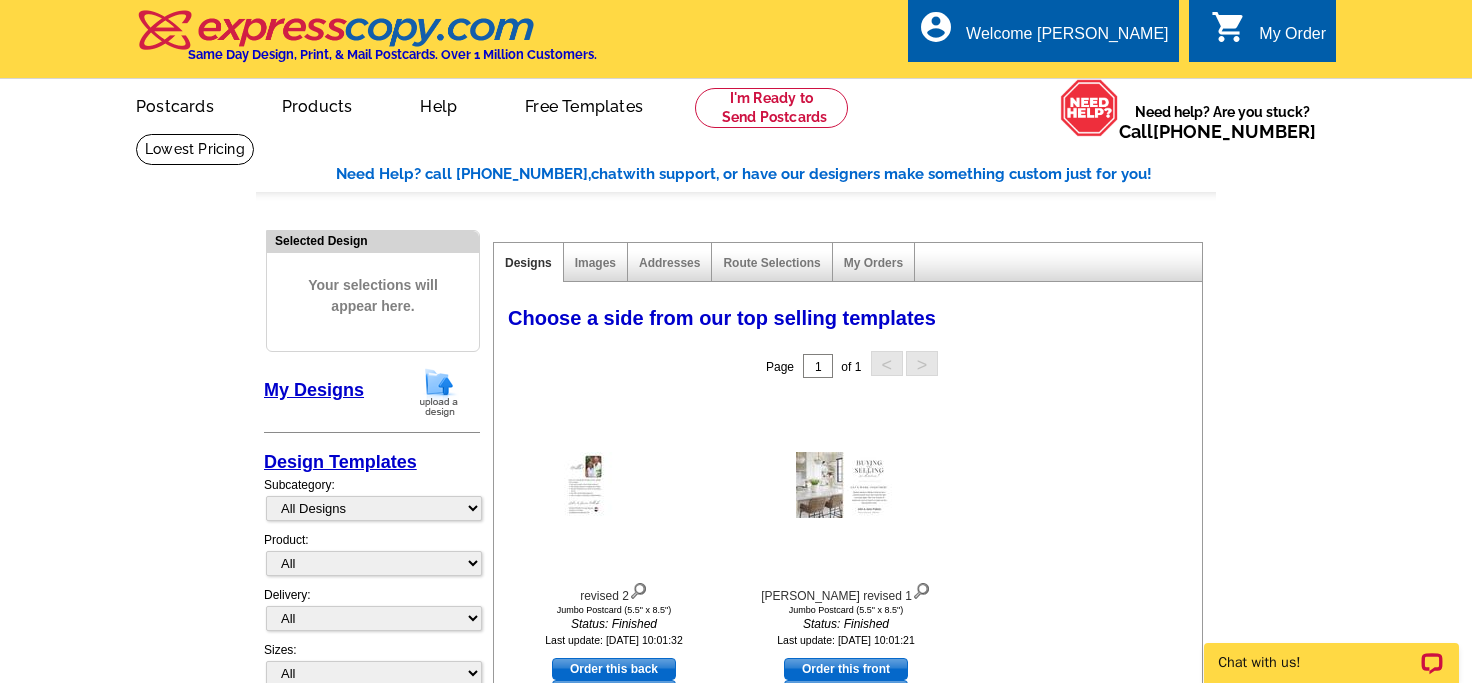click at bounding box center [439, 392] 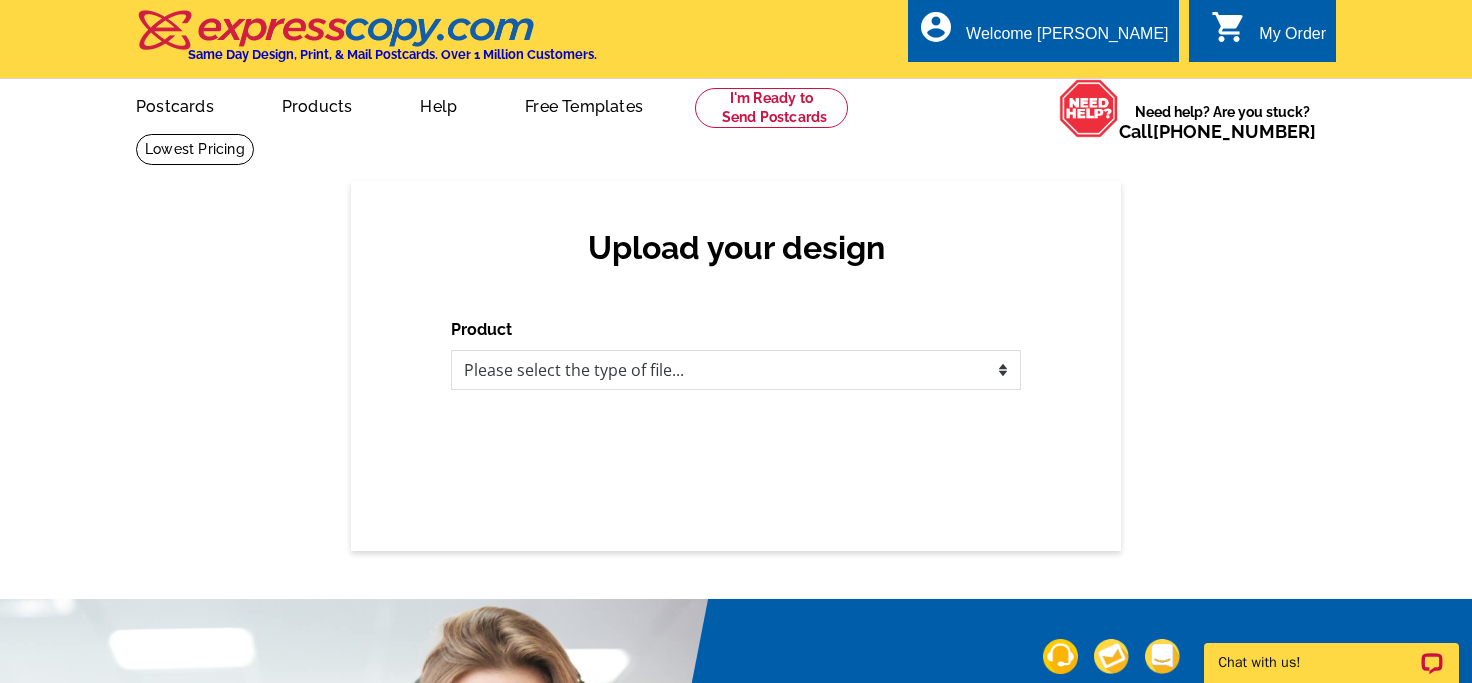 scroll, scrollTop: 0, scrollLeft: 0, axis: both 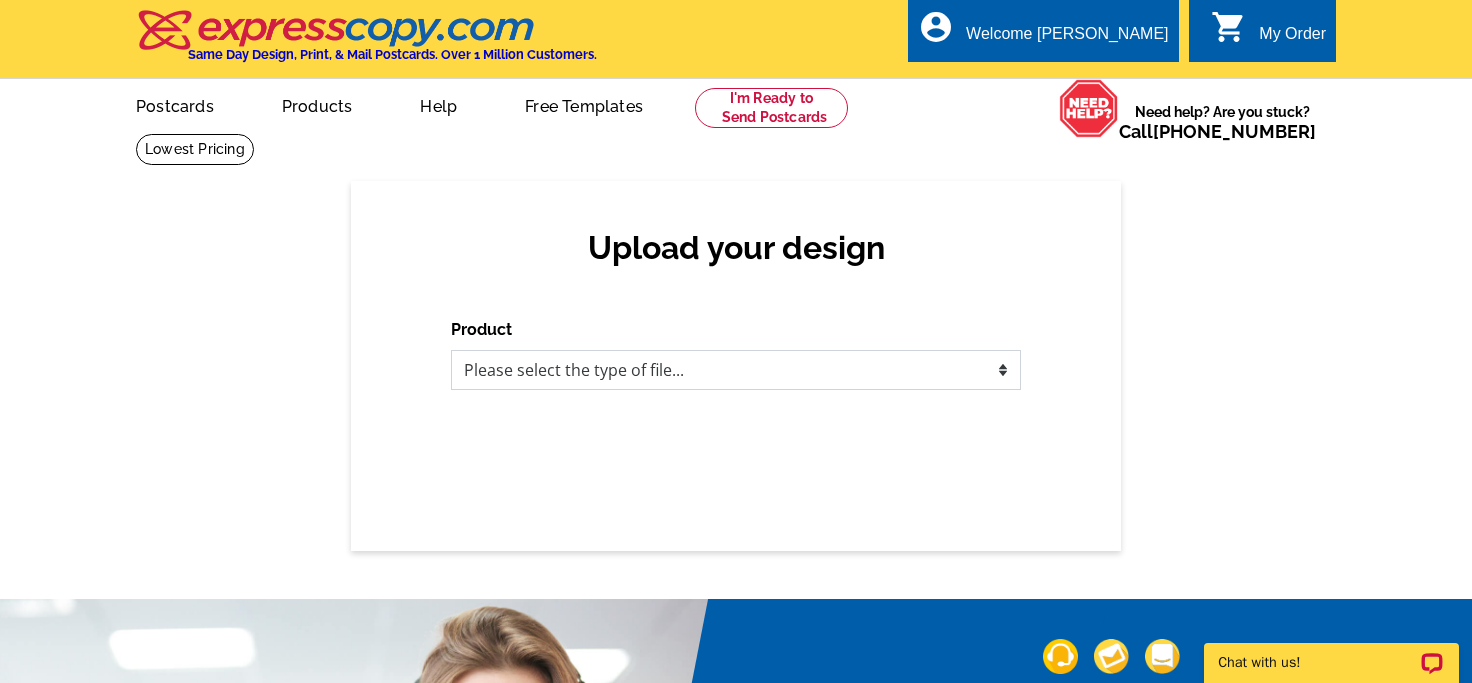click on "Please select the type of file...
Postcards
Business Cards
Letters and flyers
Greeting Cards
Door Hangers" at bounding box center [736, 370] 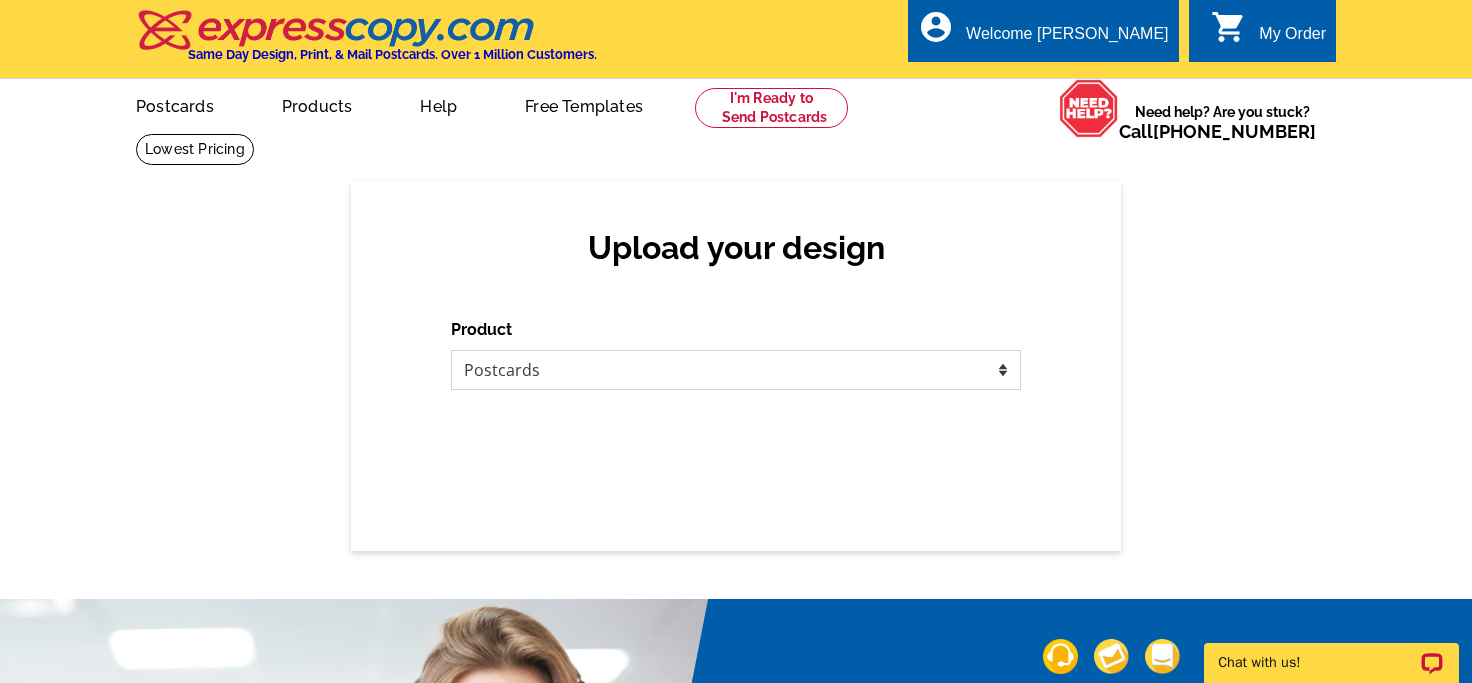 click on "Postcards" at bounding box center (0, 0) 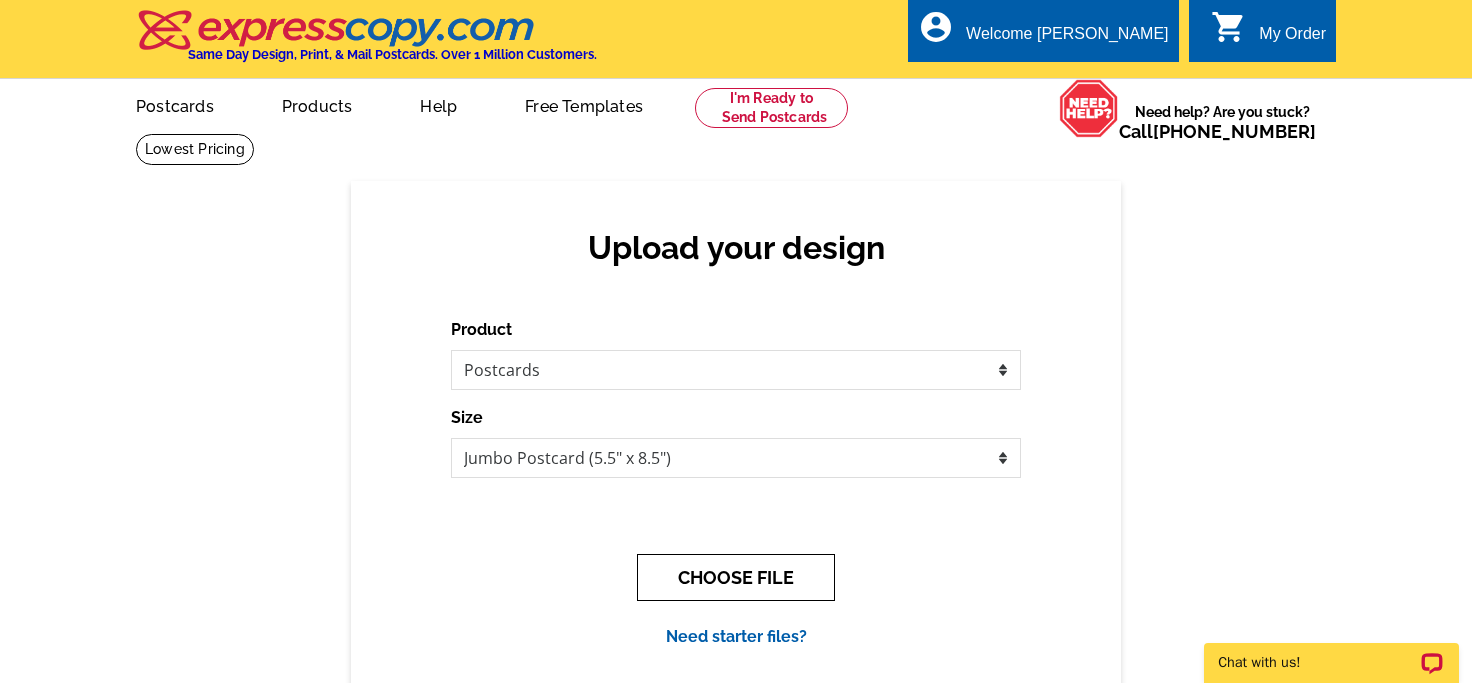 click on "CHOOSE FILE" at bounding box center (736, 577) 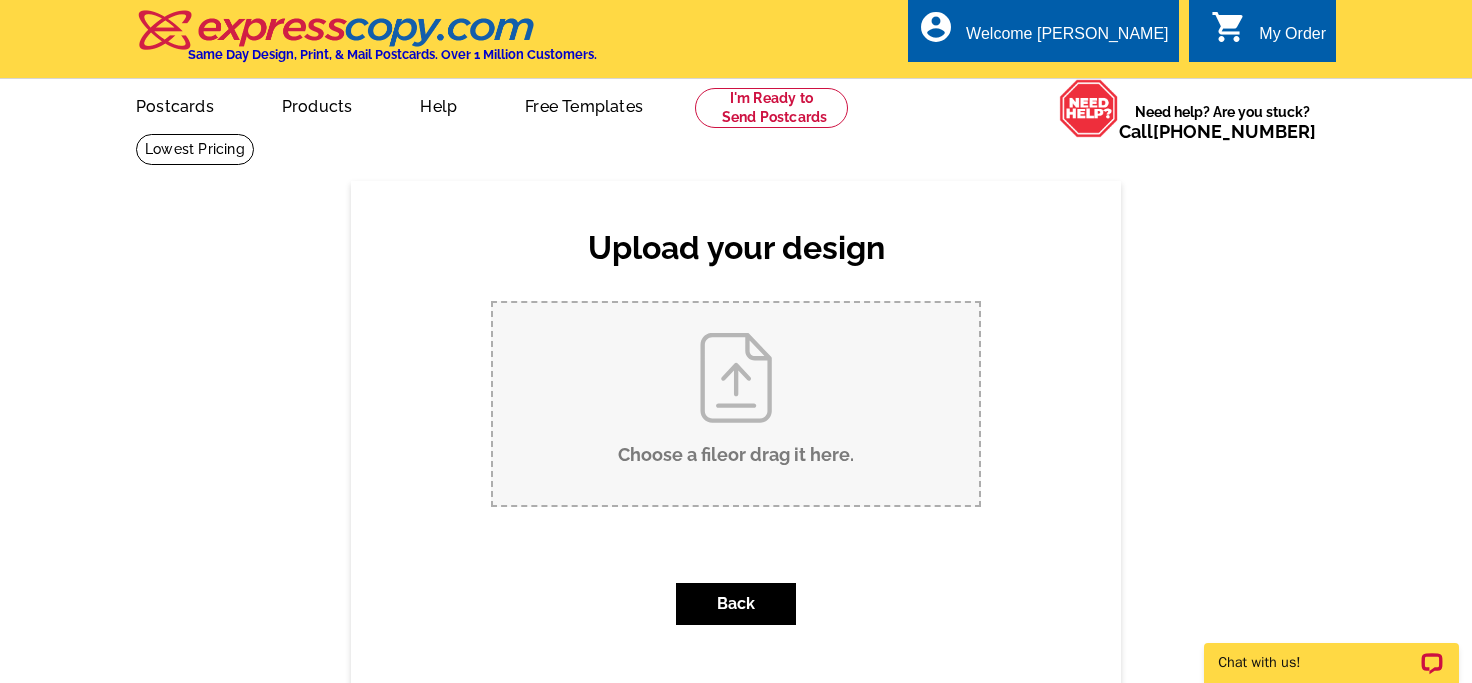 click on "Choose a file  or drag it here ." at bounding box center [736, 404] 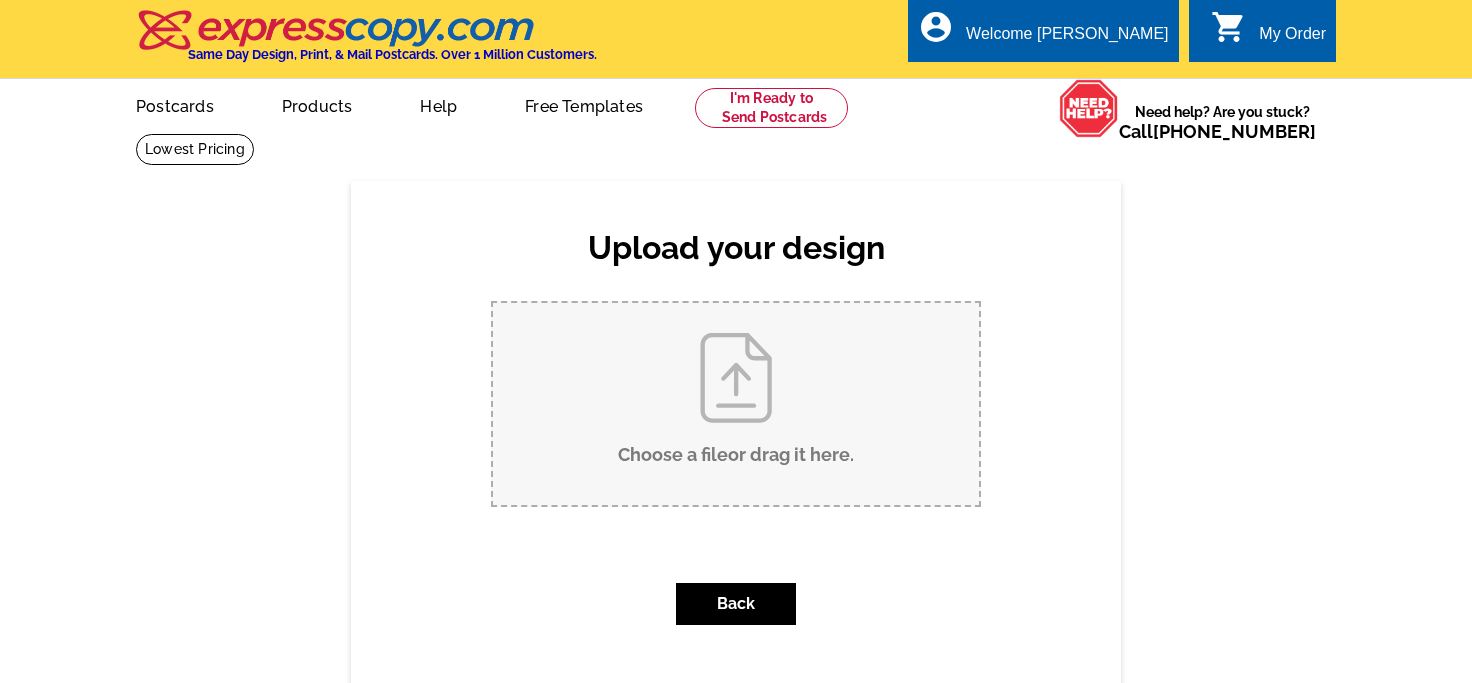 type on "C:\fakepath\Woodside mailout 7.18.2025 side 2.jpg" 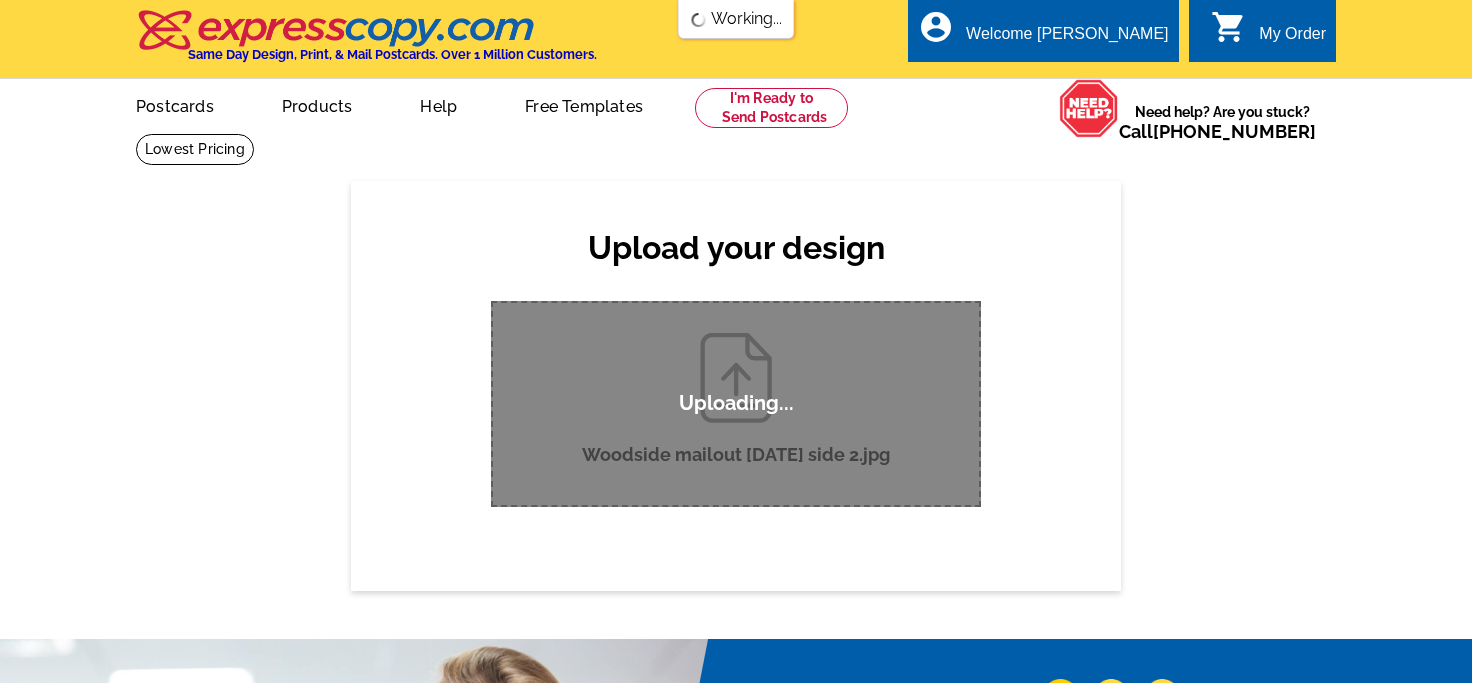 type 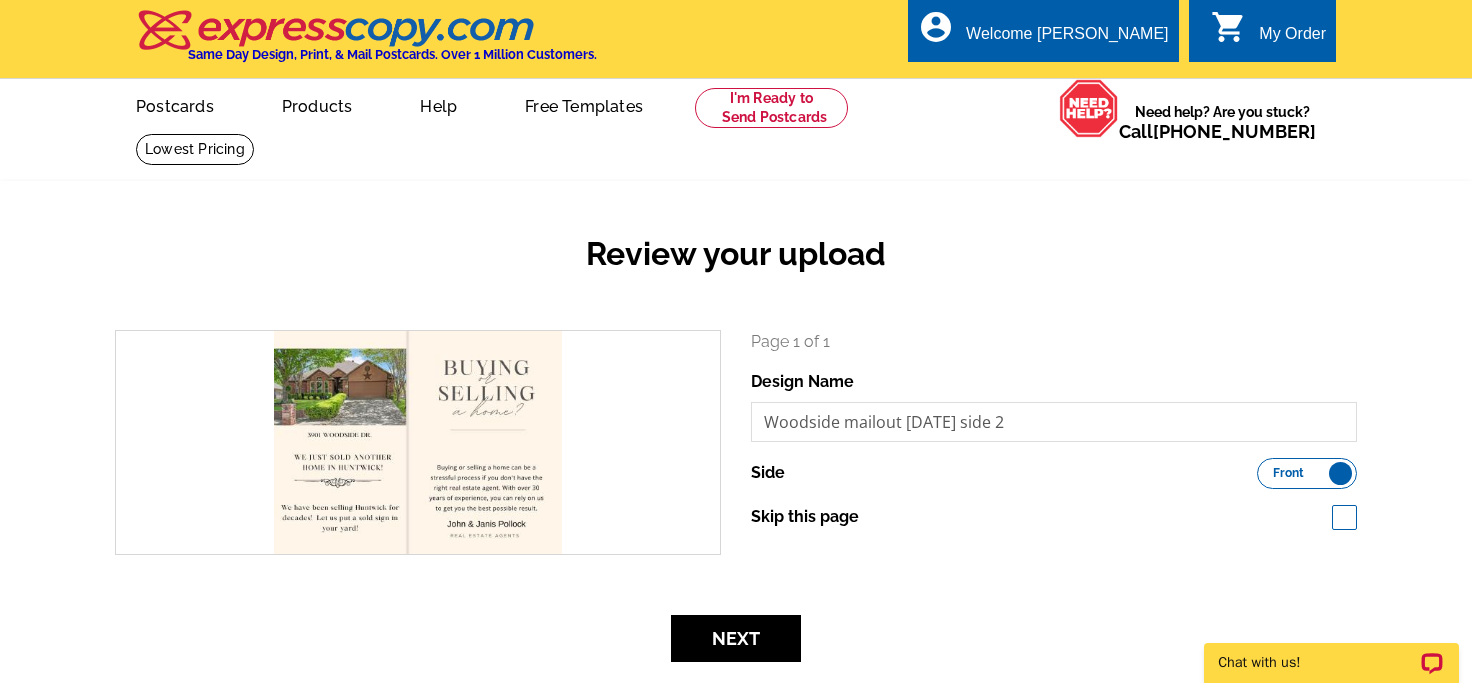 scroll, scrollTop: 0, scrollLeft: 0, axis: both 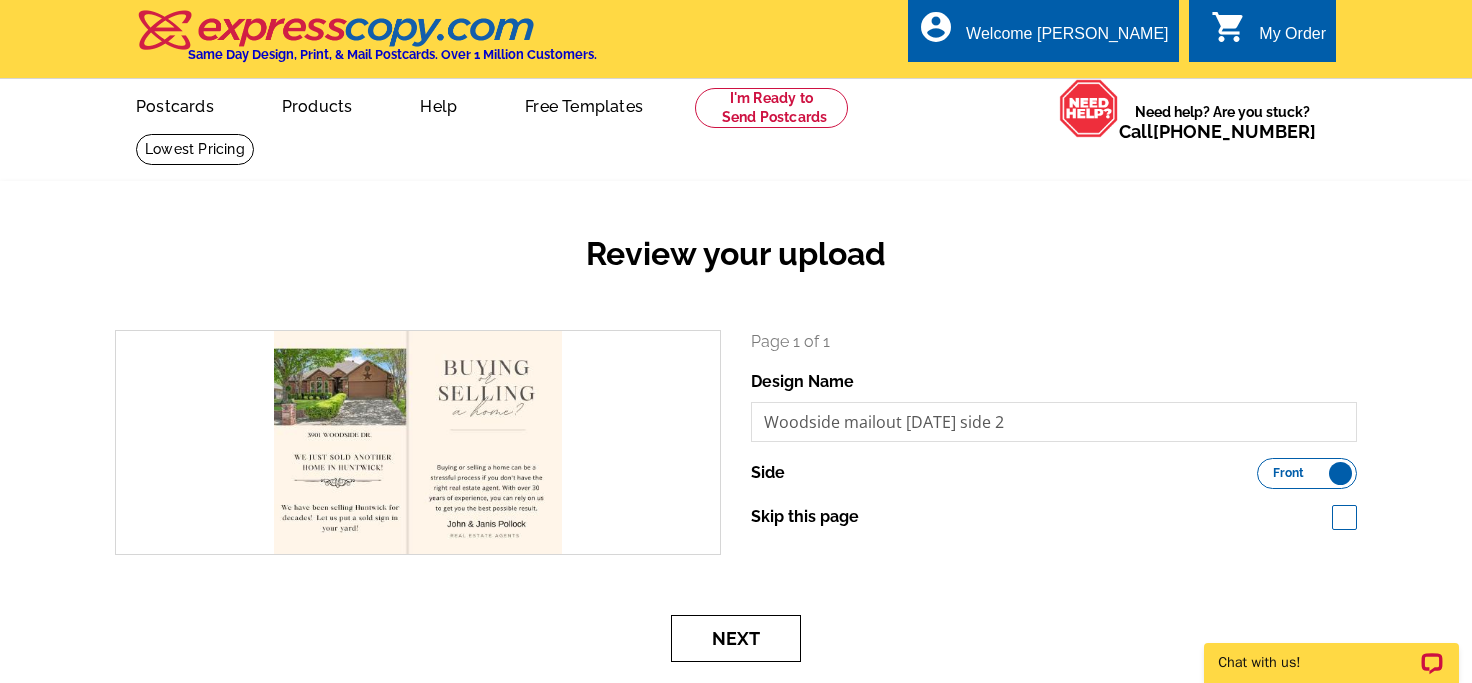 click on "Next" at bounding box center (736, 638) 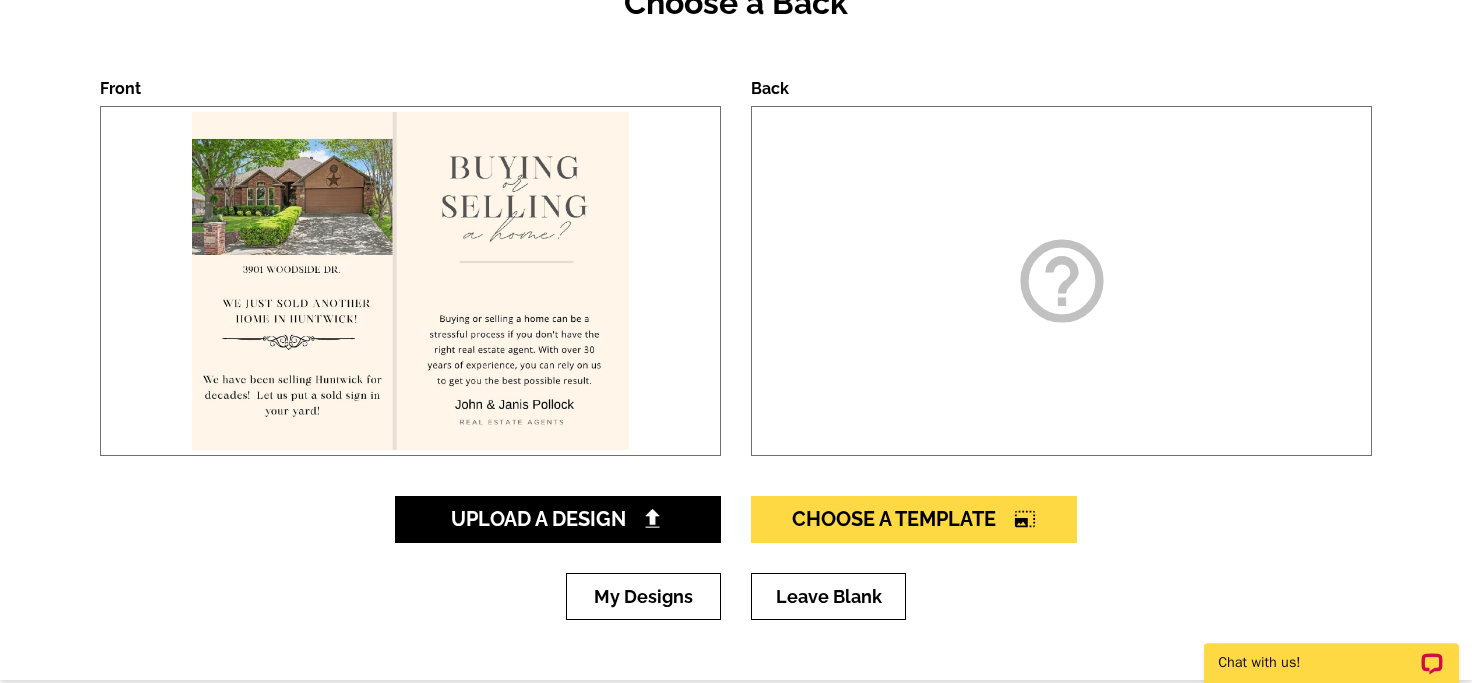 scroll, scrollTop: 331, scrollLeft: 0, axis: vertical 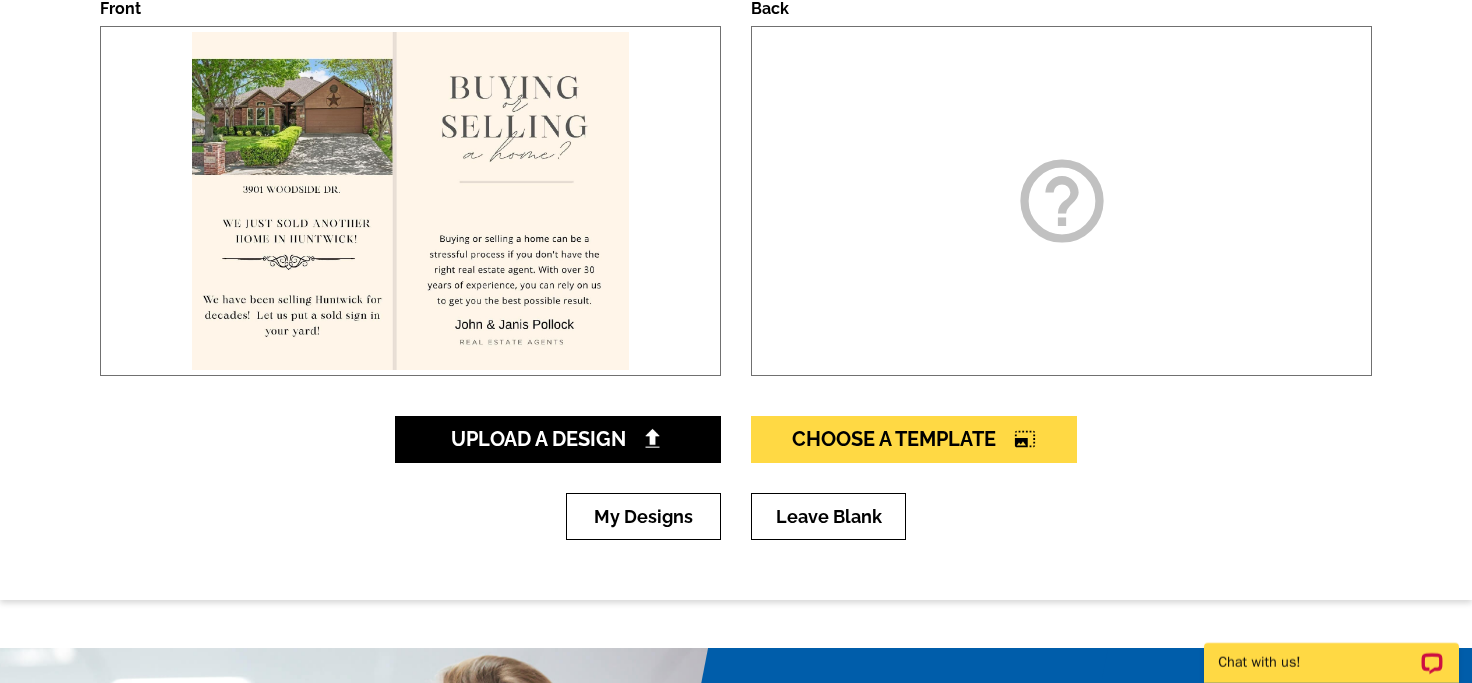 click on "help_outline" at bounding box center [1061, 201] 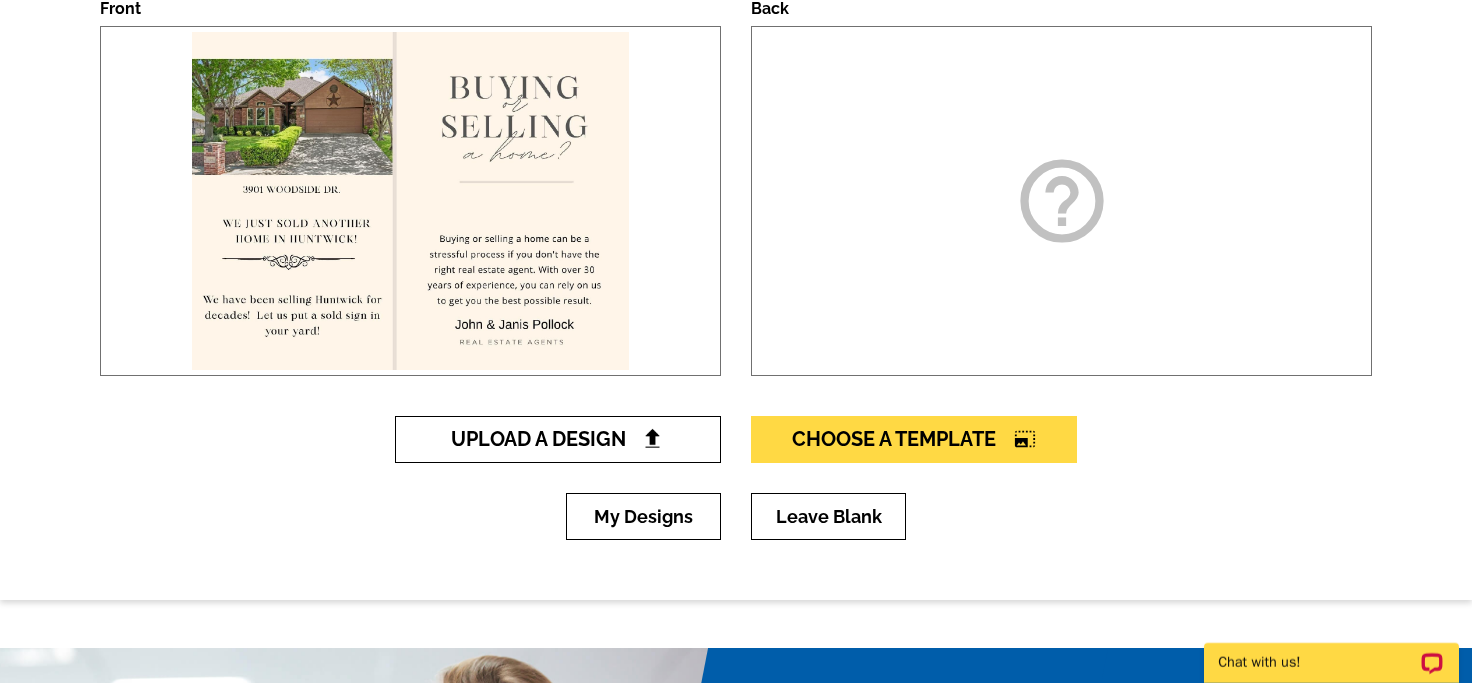 click on "Upload A Design" at bounding box center (558, 439) 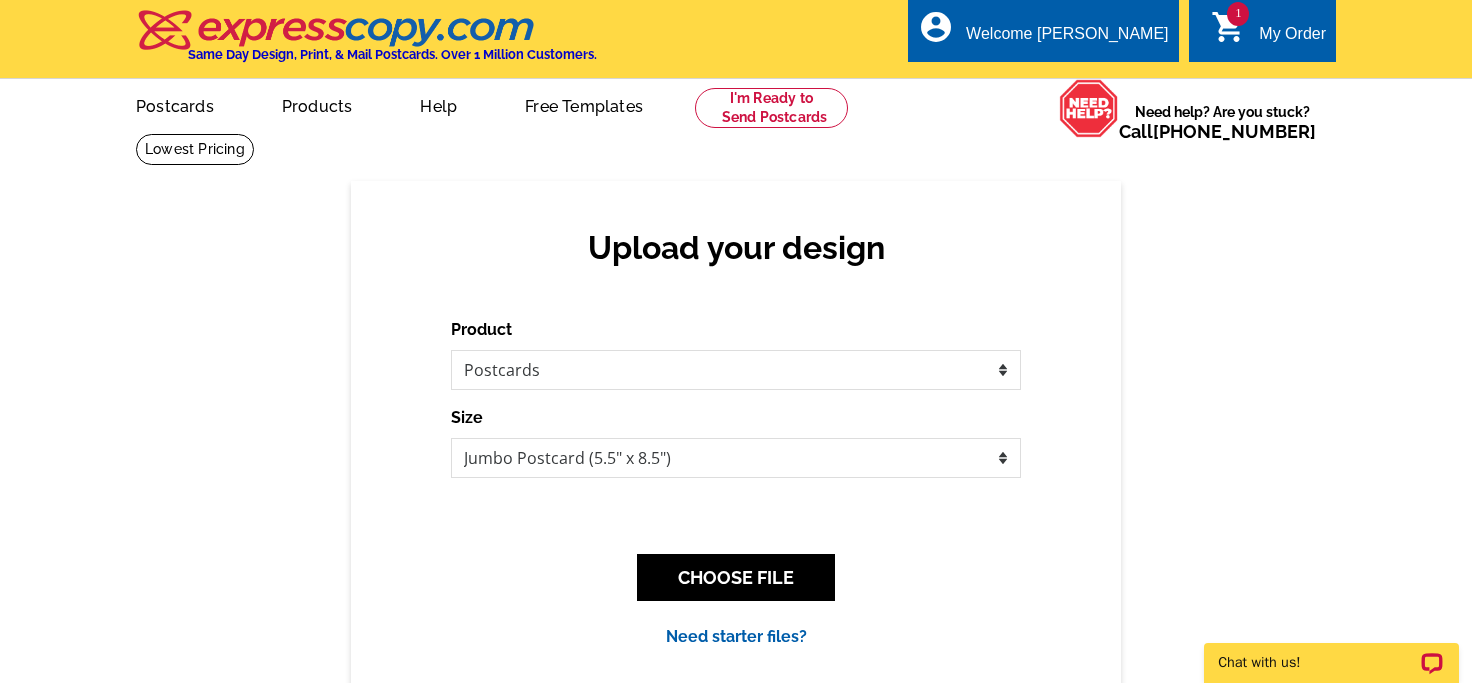 scroll, scrollTop: 0, scrollLeft: 0, axis: both 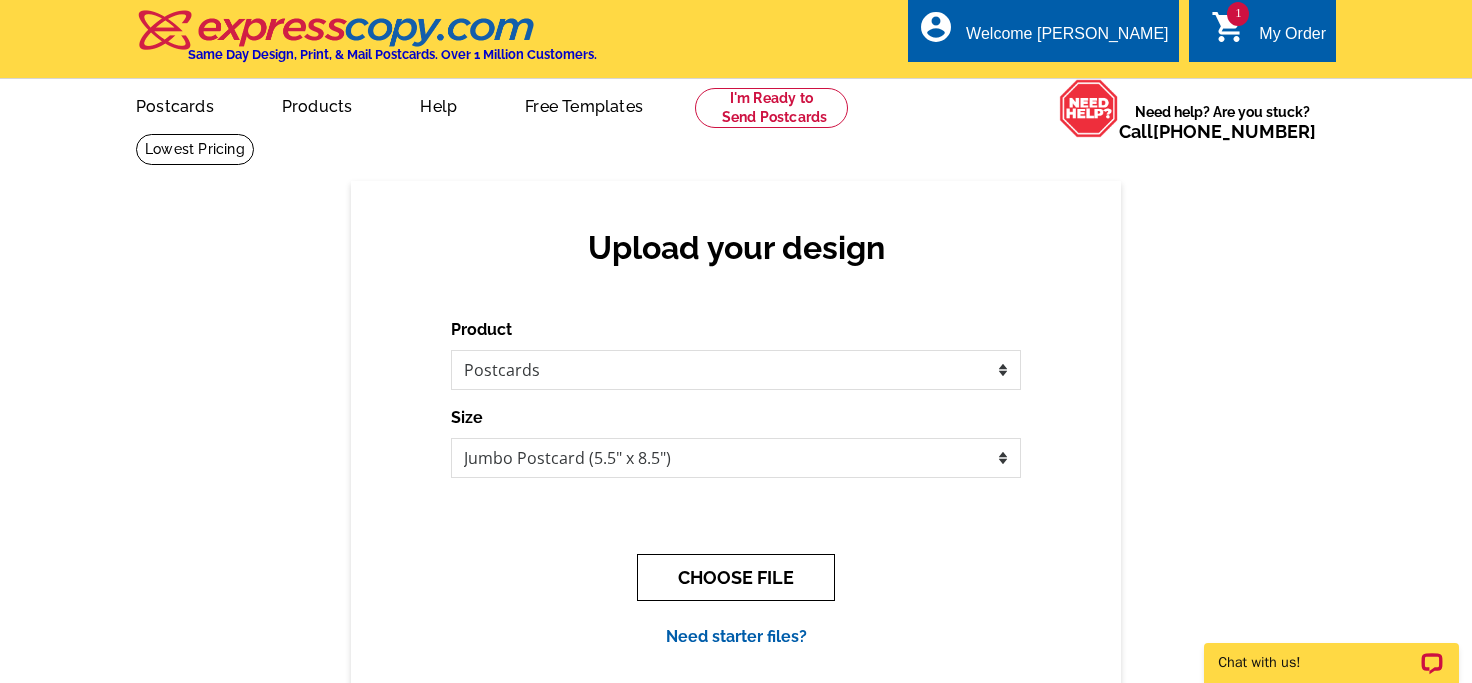 click on "CHOOSE FILE" at bounding box center [736, 577] 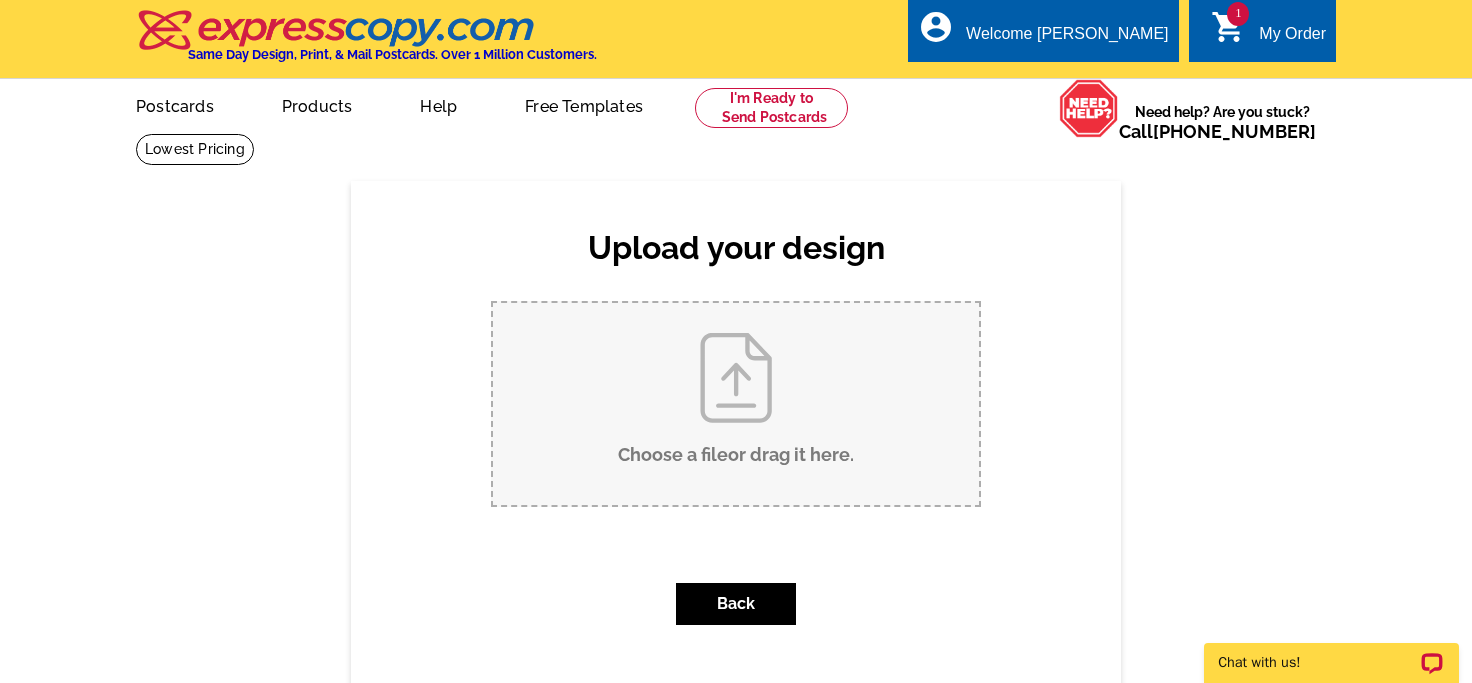 click on "Choose a file  or drag it here ." at bounding box center (736, 404) 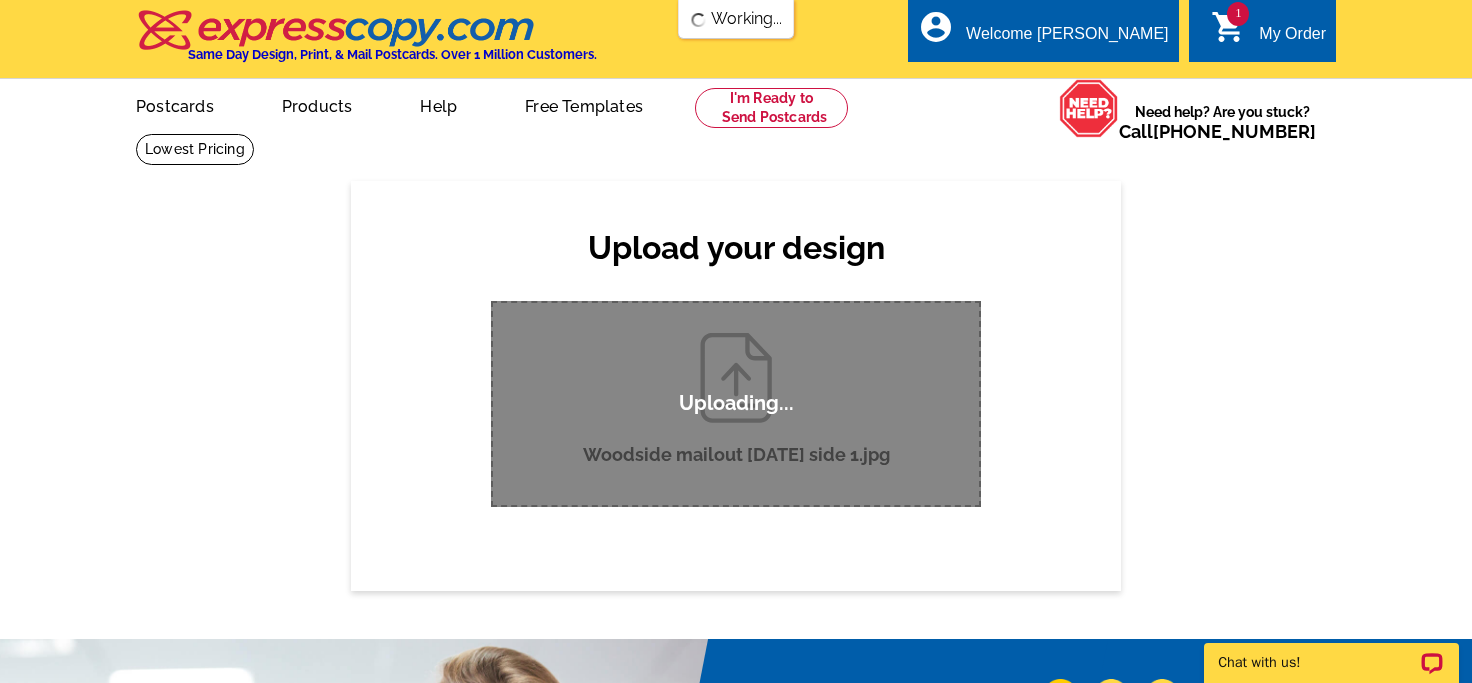 type 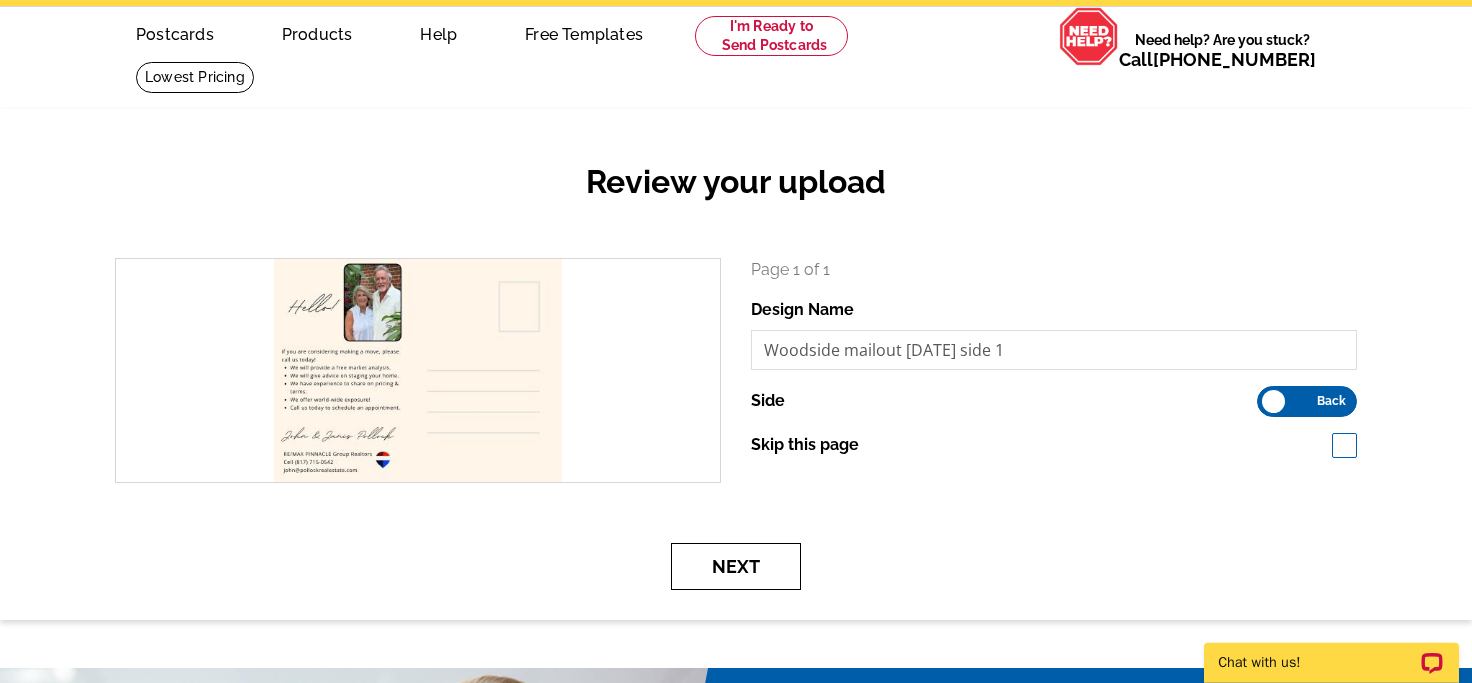 scroll, scrollTop: 110, scrollLeft: 0, axis: vertical 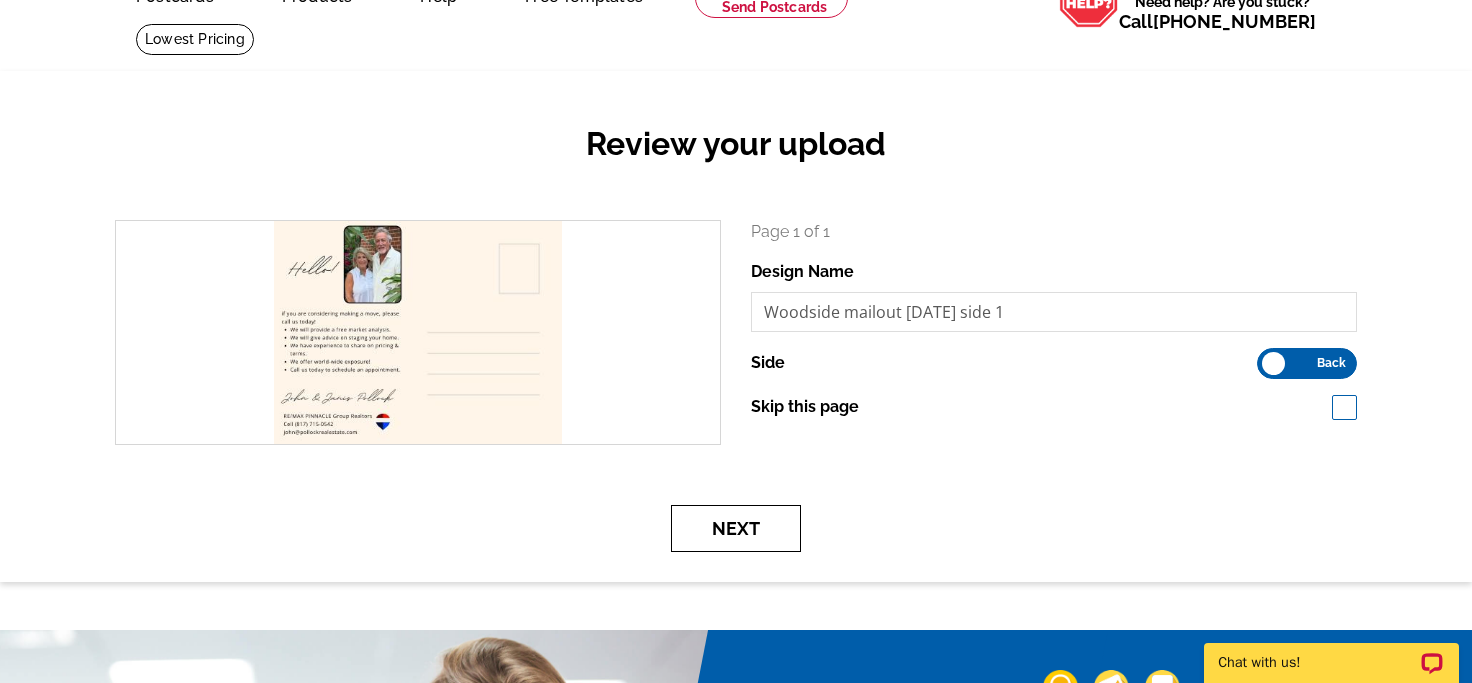 click on "Next" at bounding box center (736, 528) 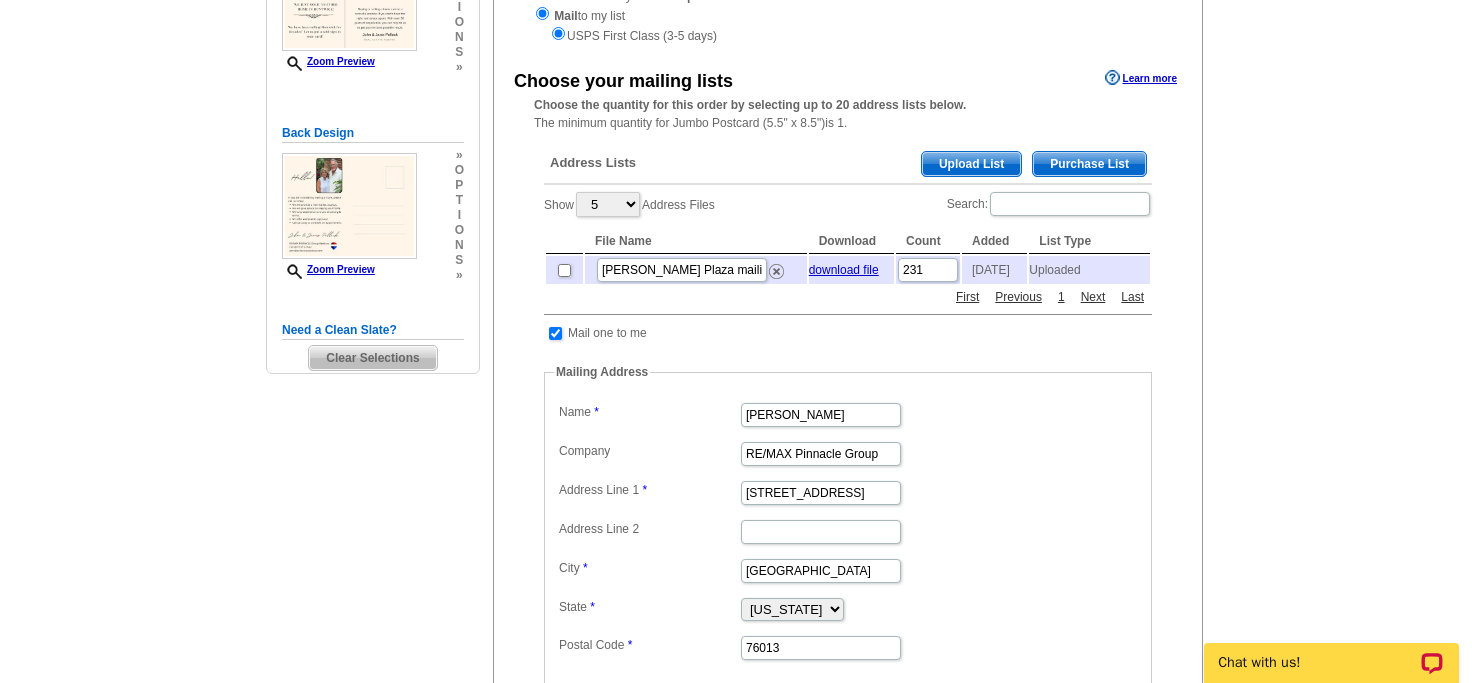 scroll, scrollTop: 331, scrollLeft: 0, axis: vertical 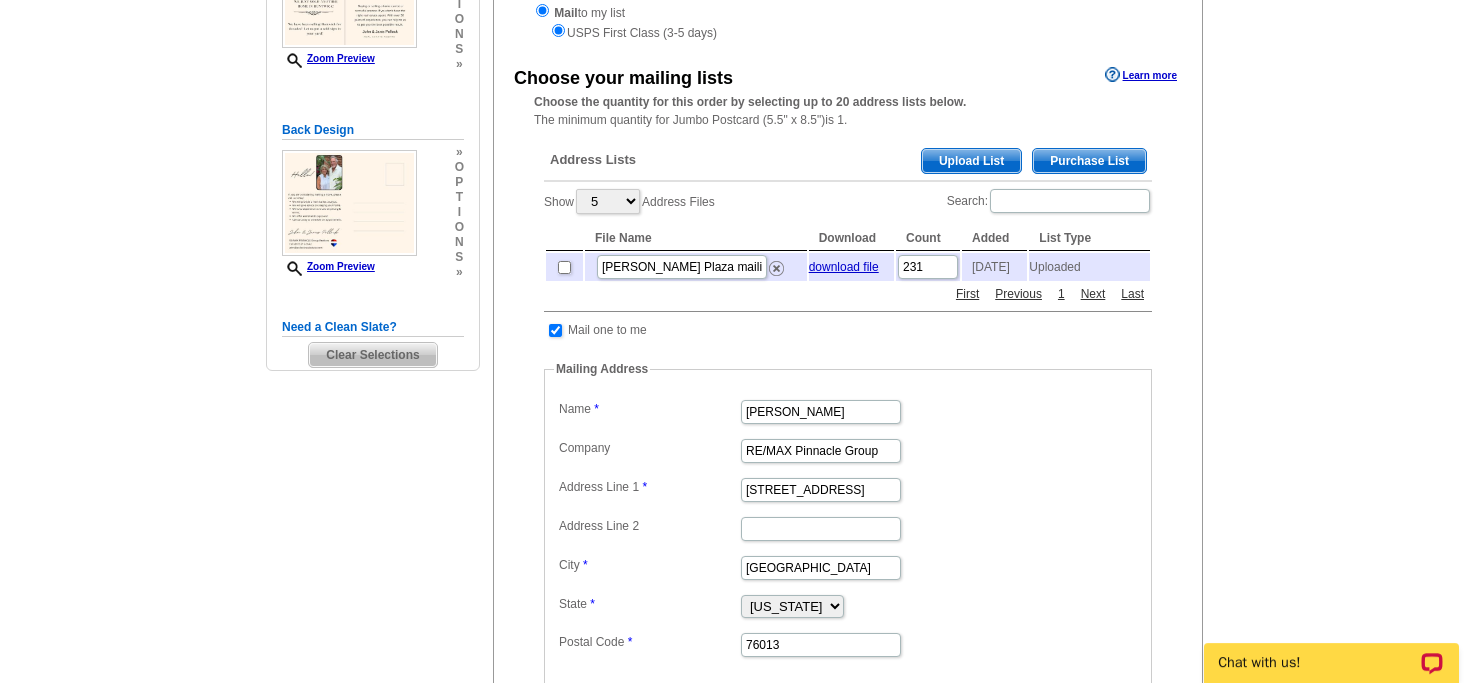click on "Upload List" at bounding box center [971, 161] 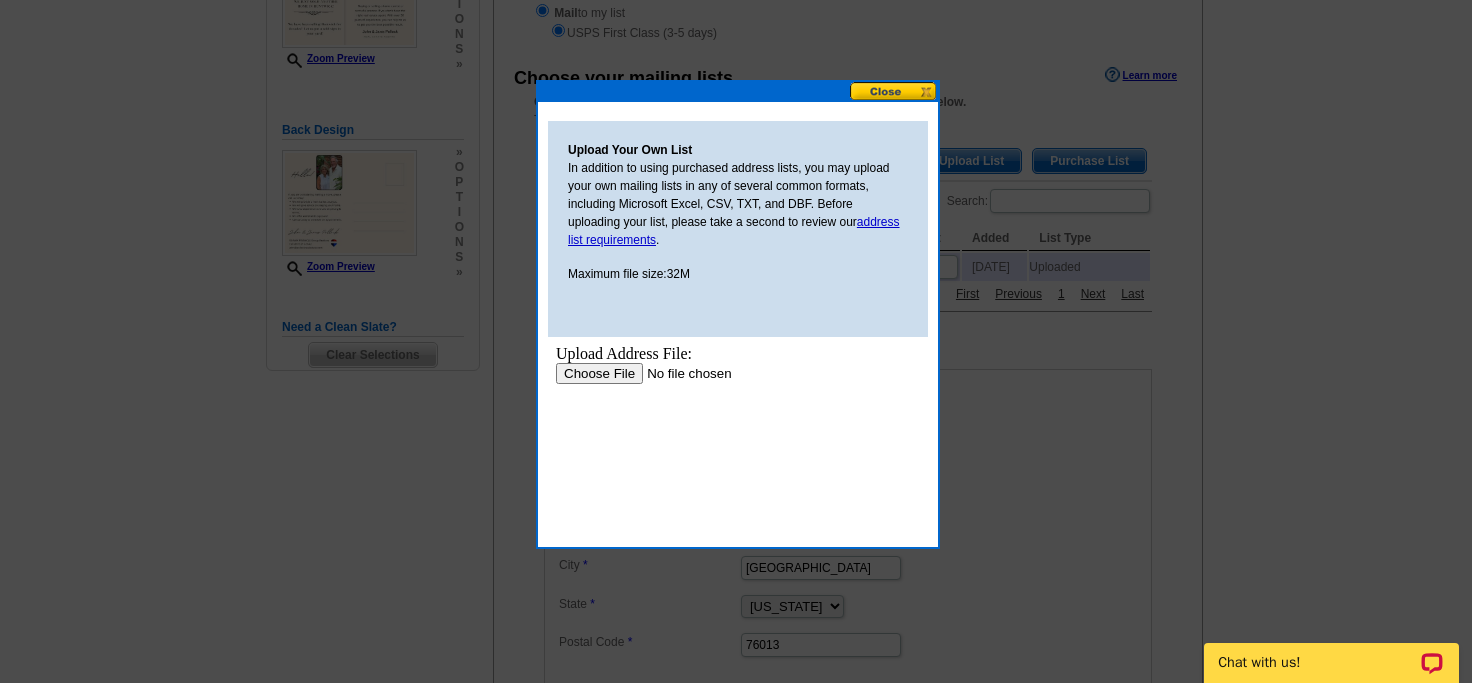 scroll, scrollTop: 0, scrollLeft: 0, axis: both 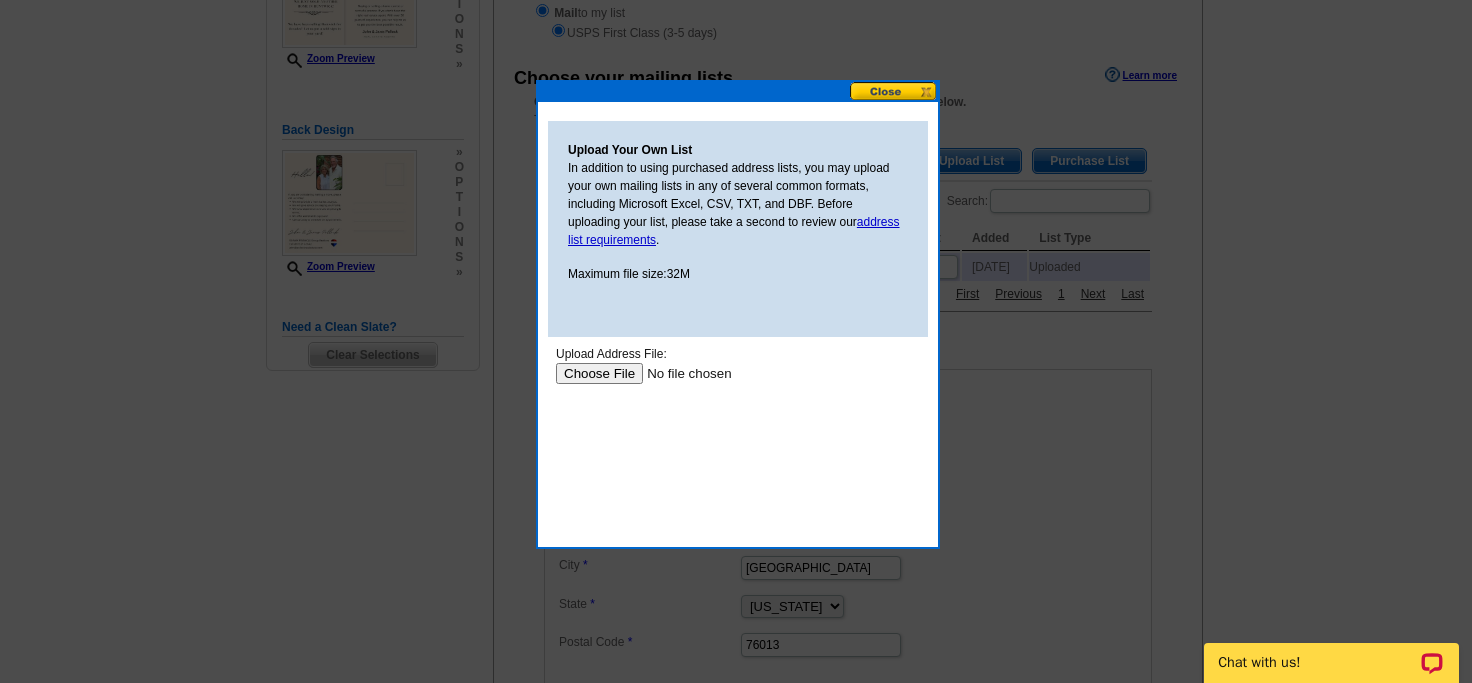 click at bounding box center (682, 373) 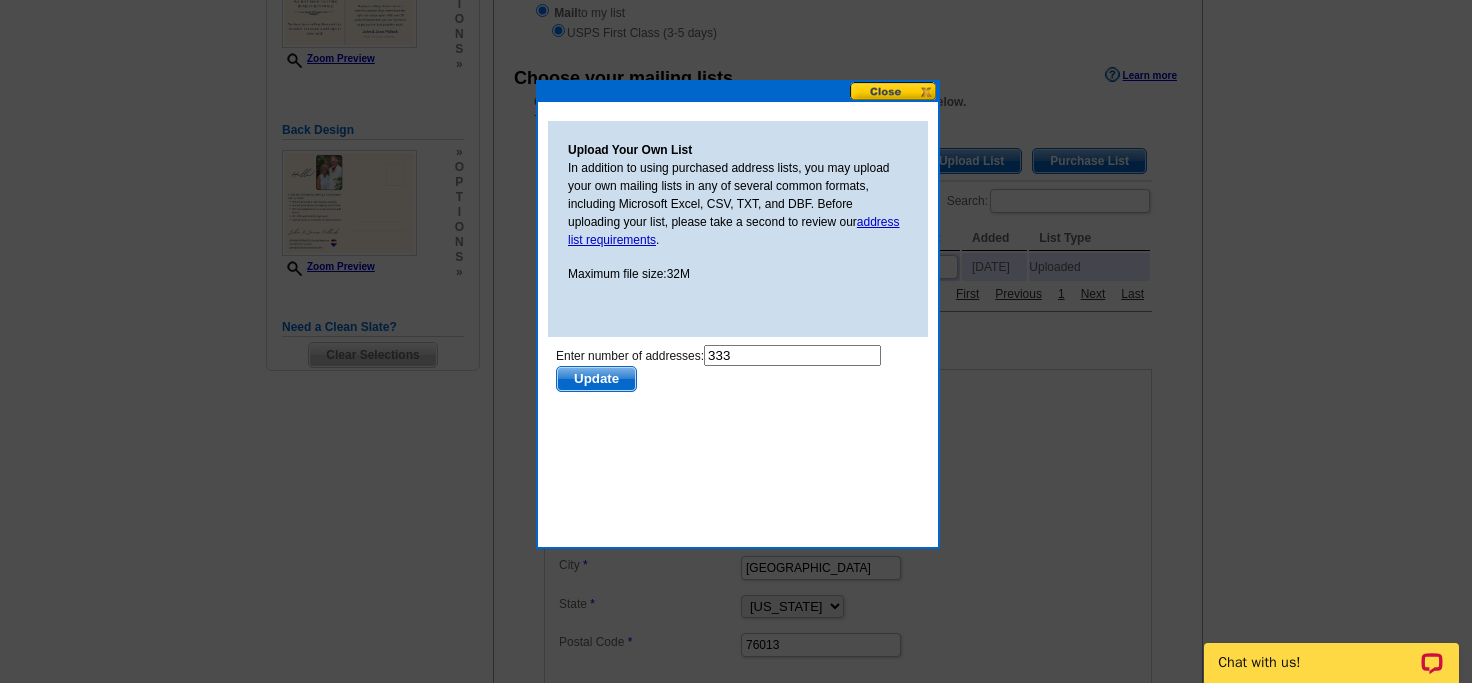 scroll, scrollTop: 0, scrollLeft: 0, axis: both 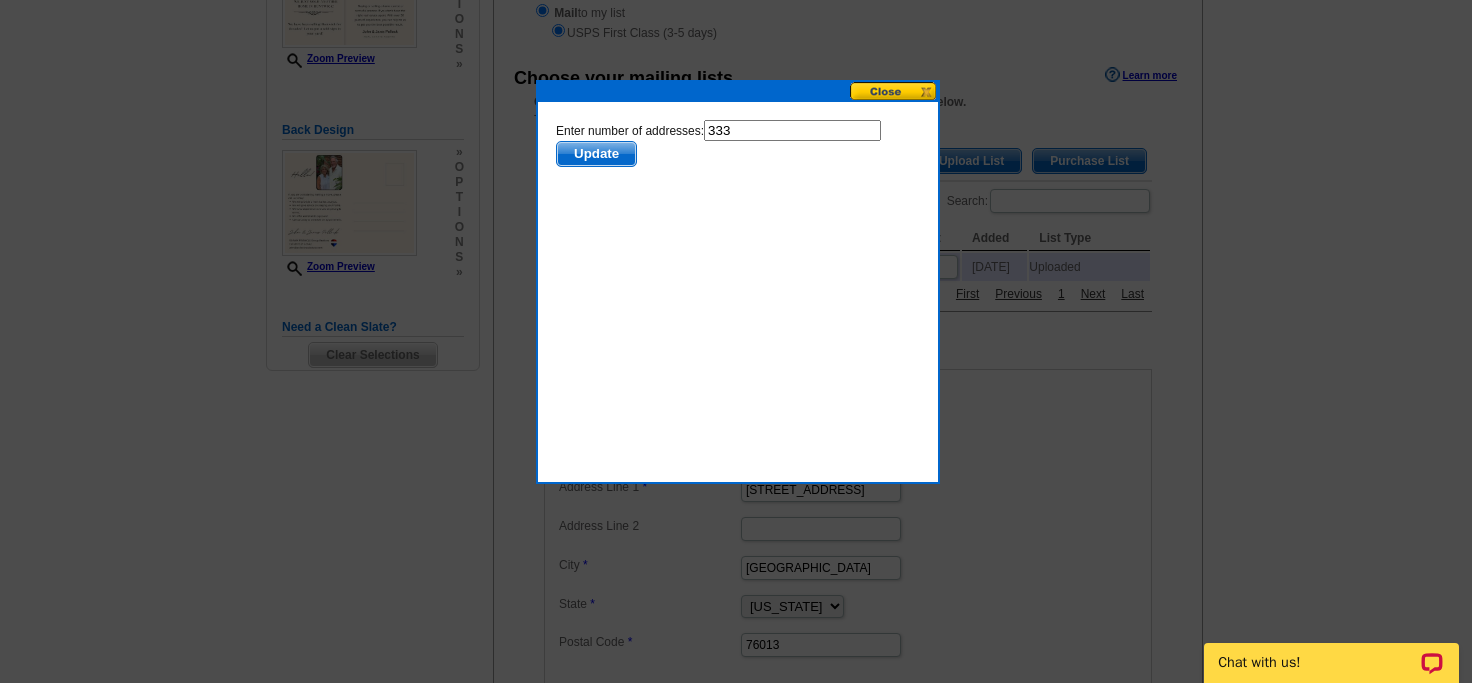 click on "Update" at bounding box center [596, 154] 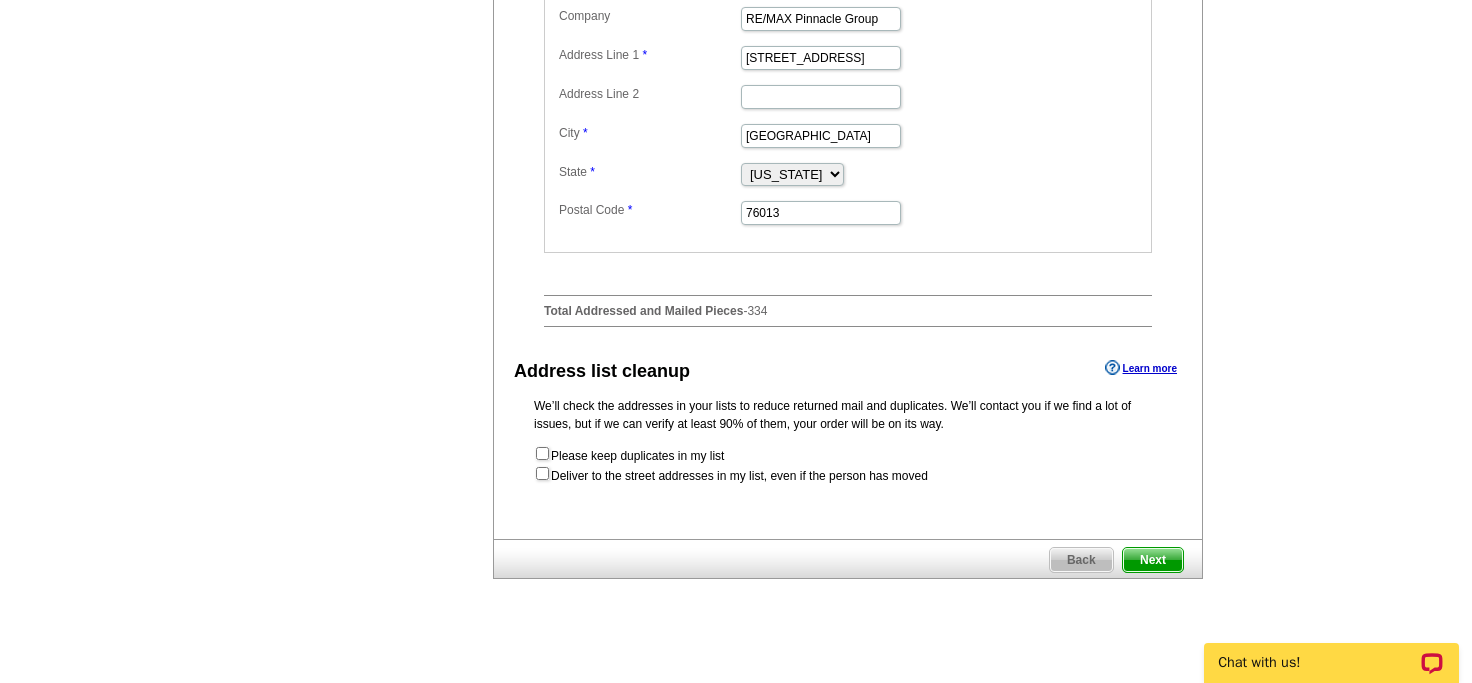 scroll, scrollTop: 993, scrollLeft: 0, axis: vertical 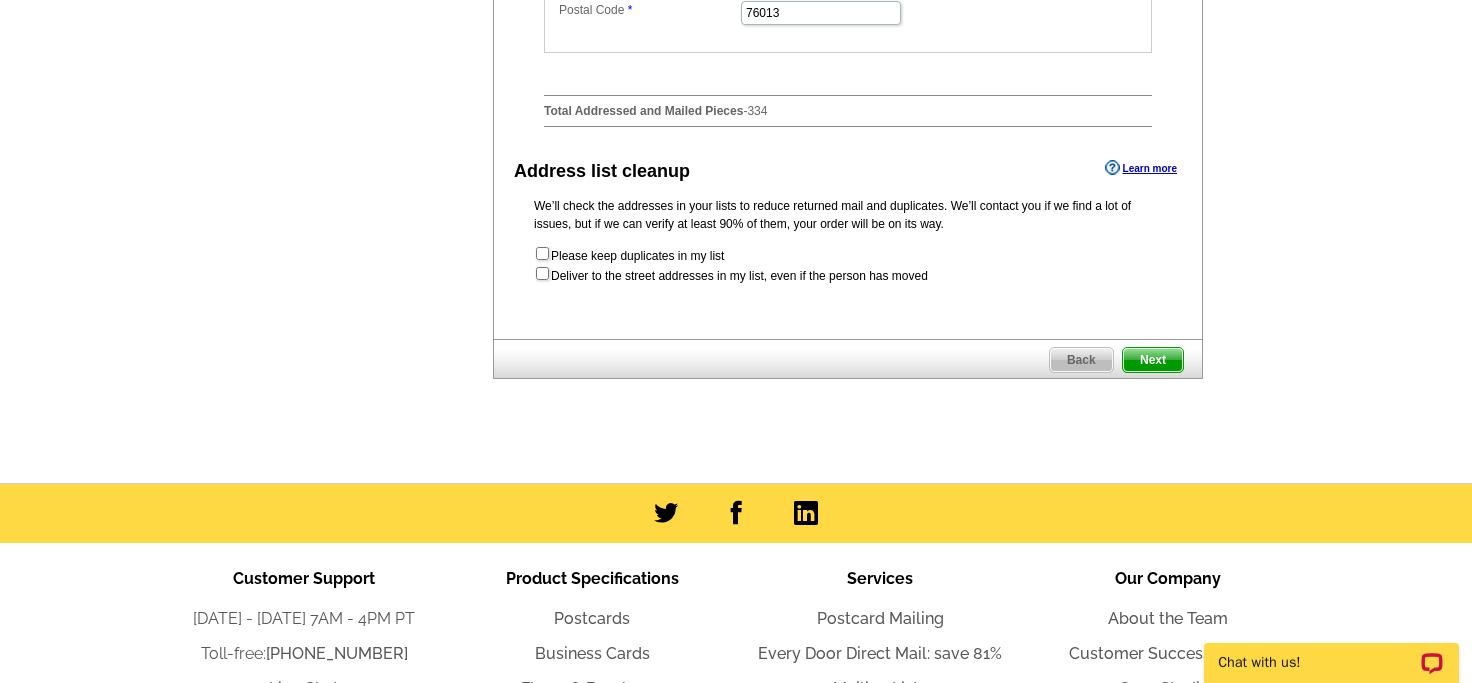 click on "Next" at bounding box center (1153, 360) 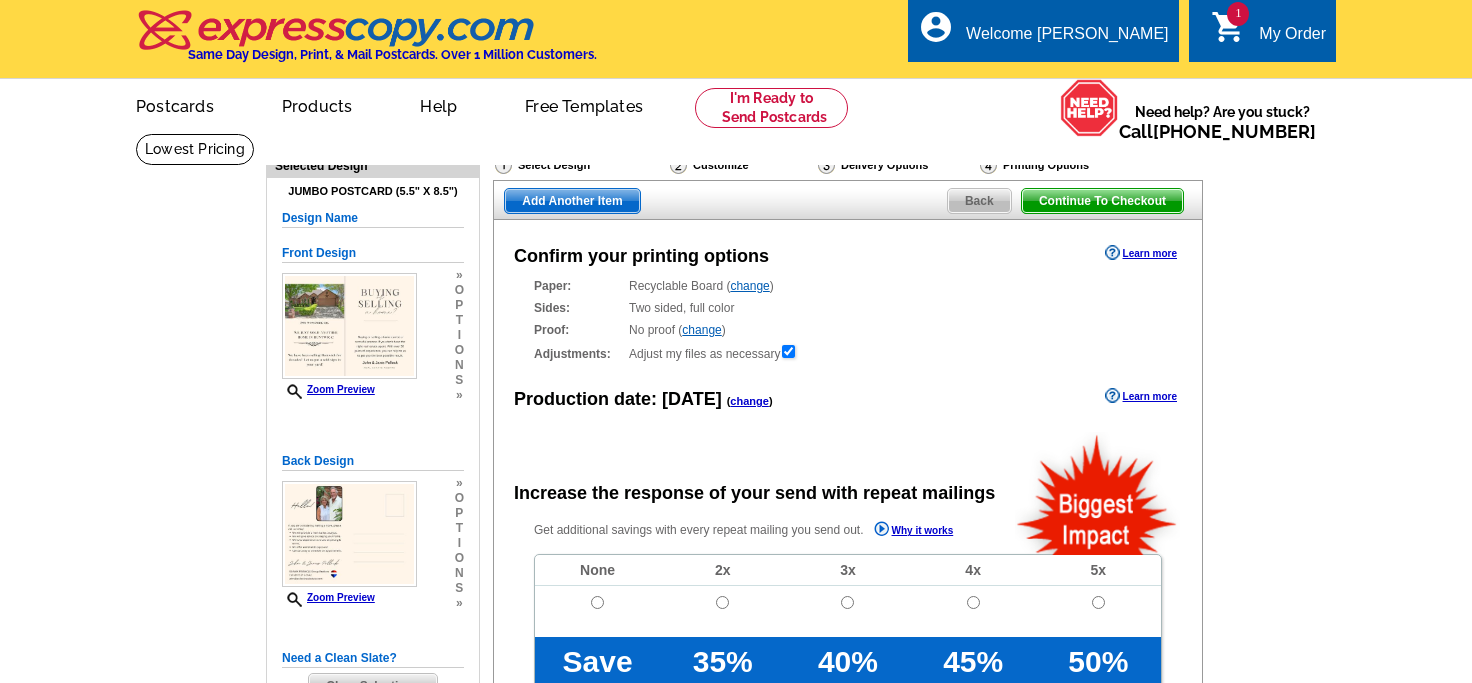 scroll, scrollTop: 0, scrollLeft: 0, axis: both 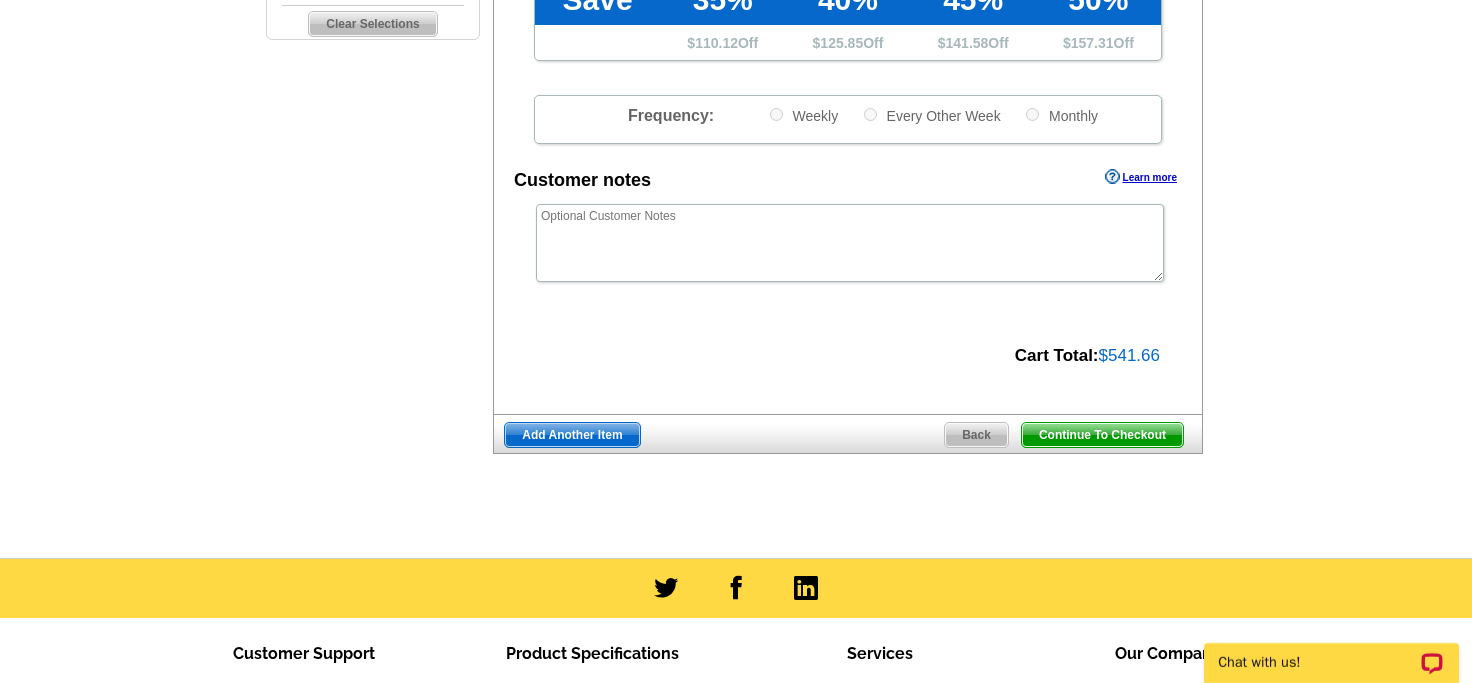 click on "Continue To Checkout" at bounding box center (1102, 435) 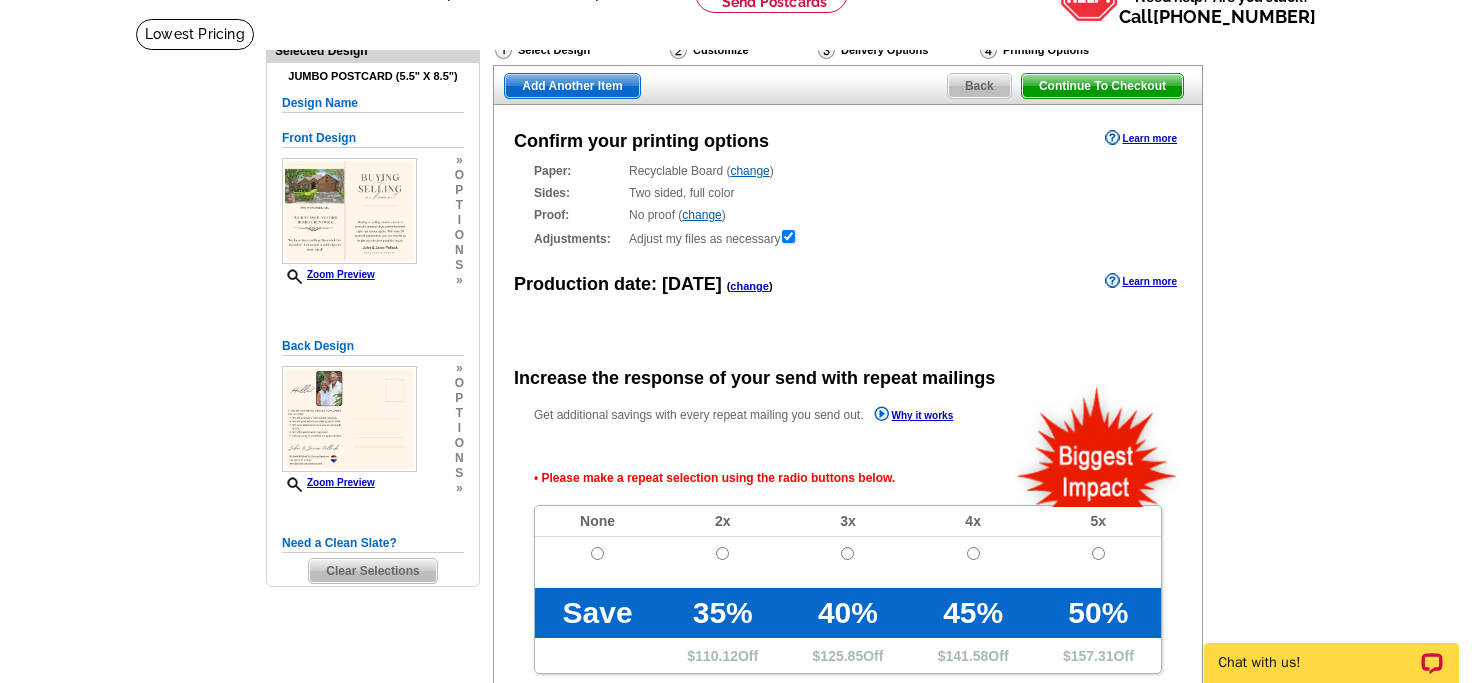scroll, scrollTop: 336, scrollLeft: 0, axis: vertical 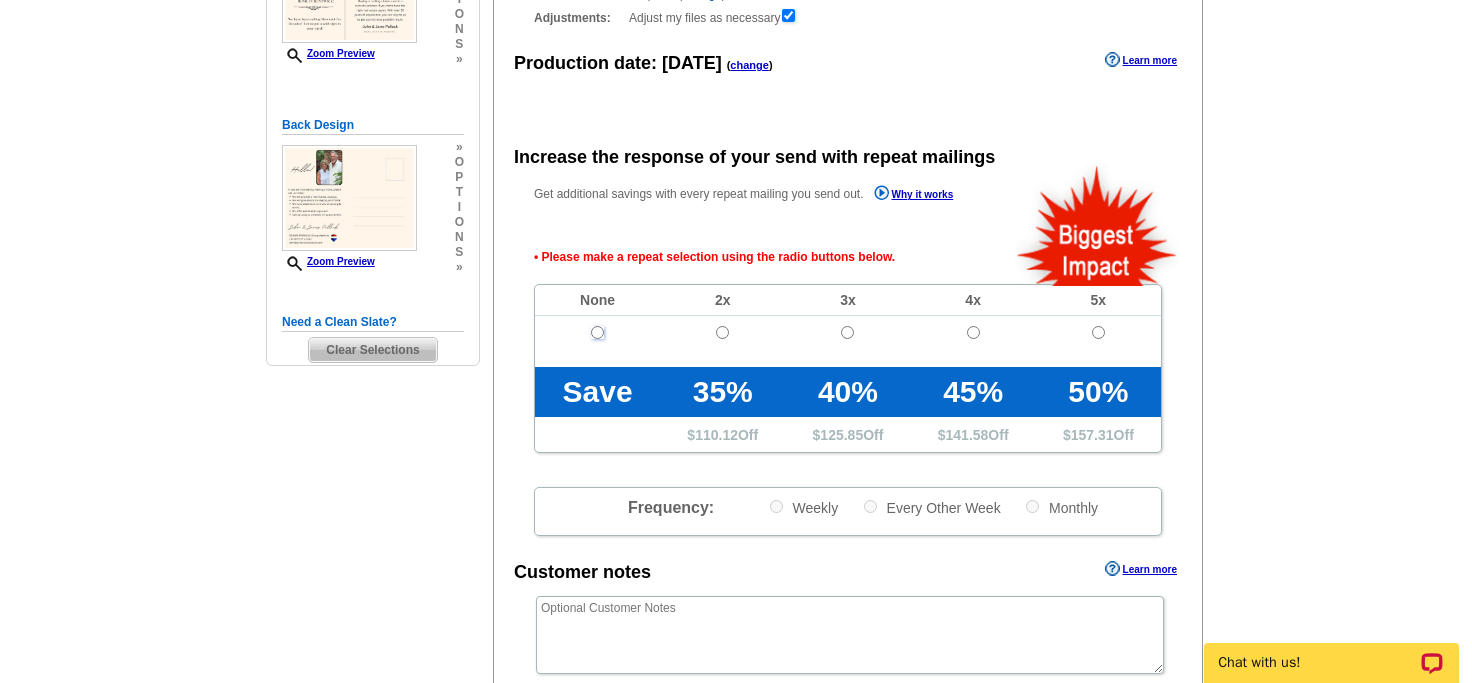 click at bounding box center (597, 332) 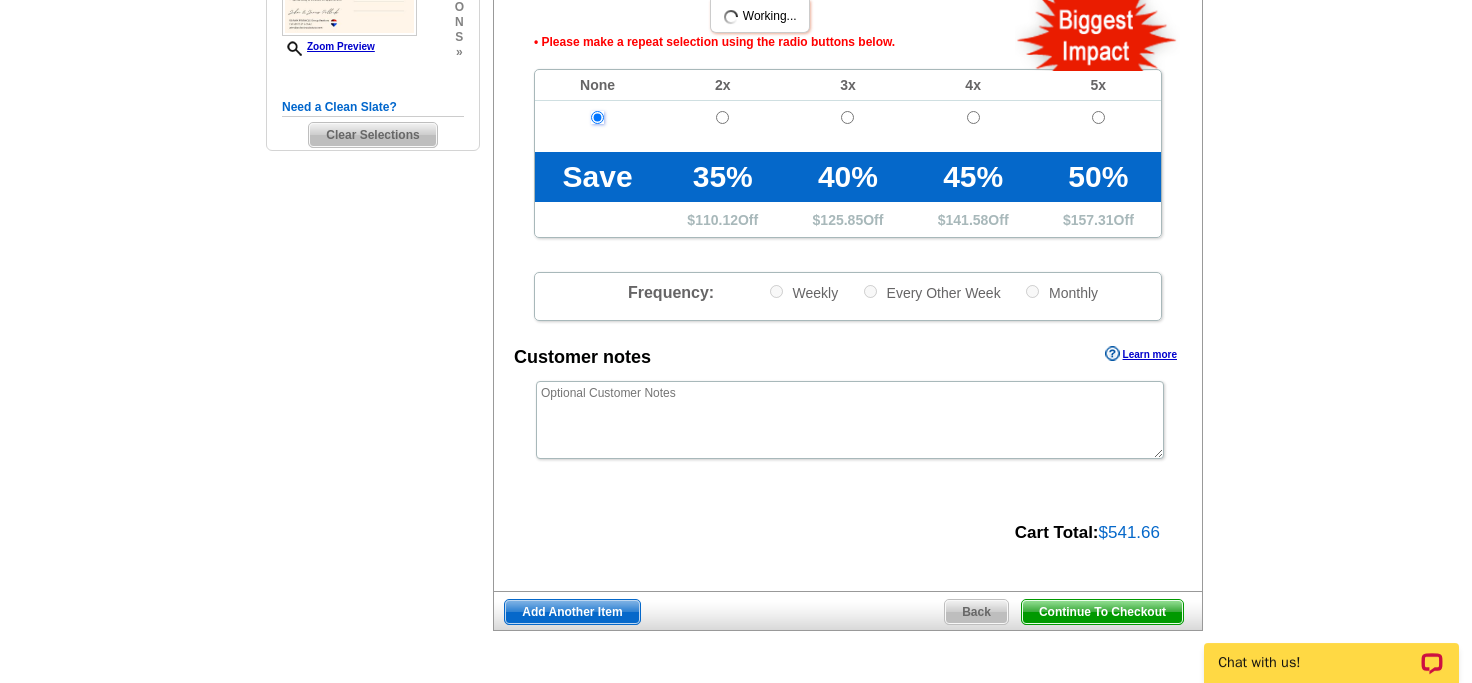 scroll, scrollTop: 557, scrollLeft: 0, axis: vertical 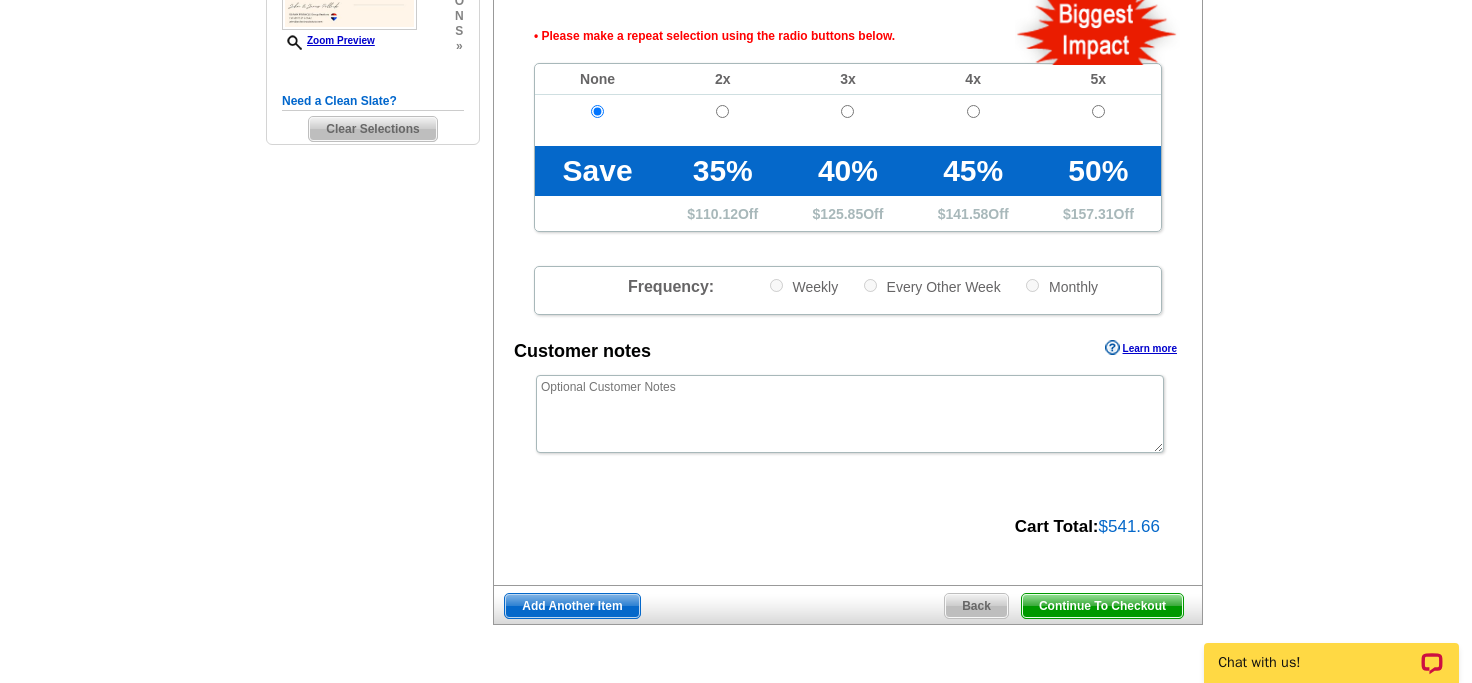 click on "Continue To Checkout" at bounding box center (1102, 606) 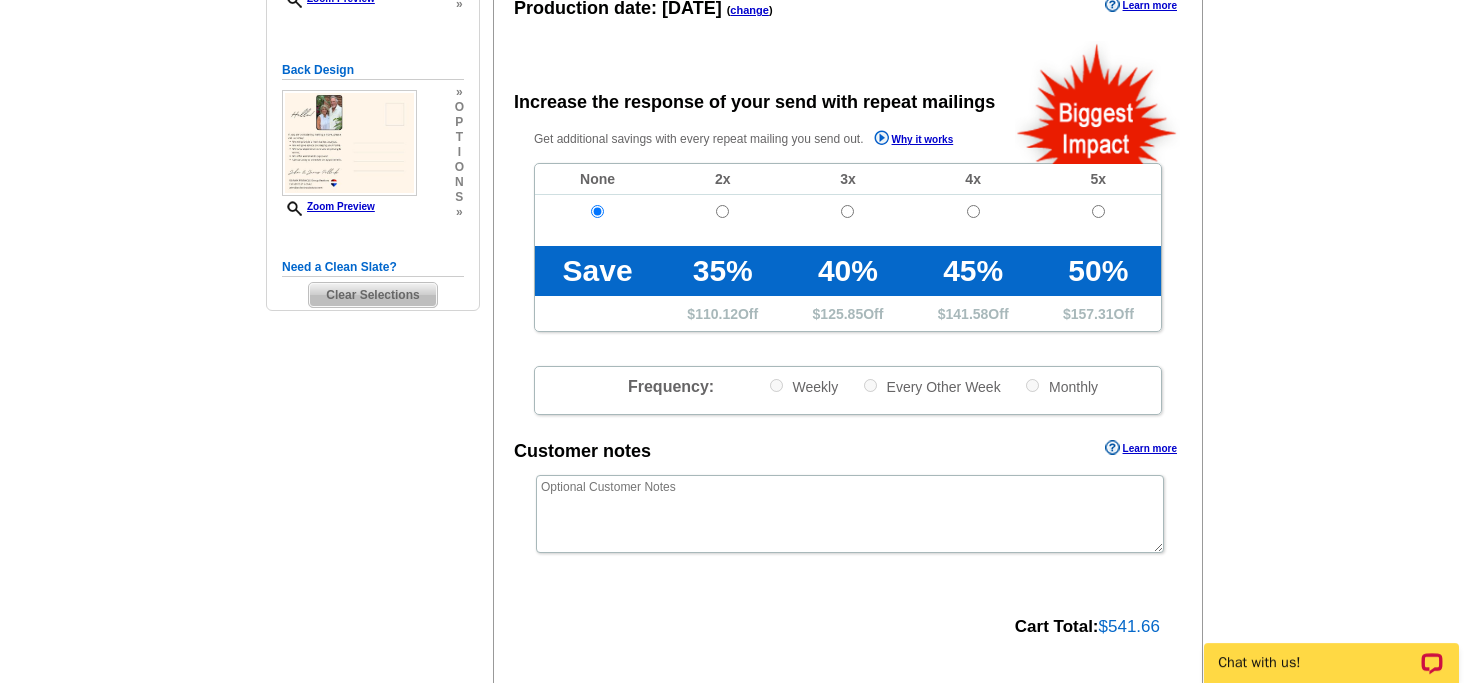 scroll, scrollTop: 226, scrollLeft: 0, axis: vertical 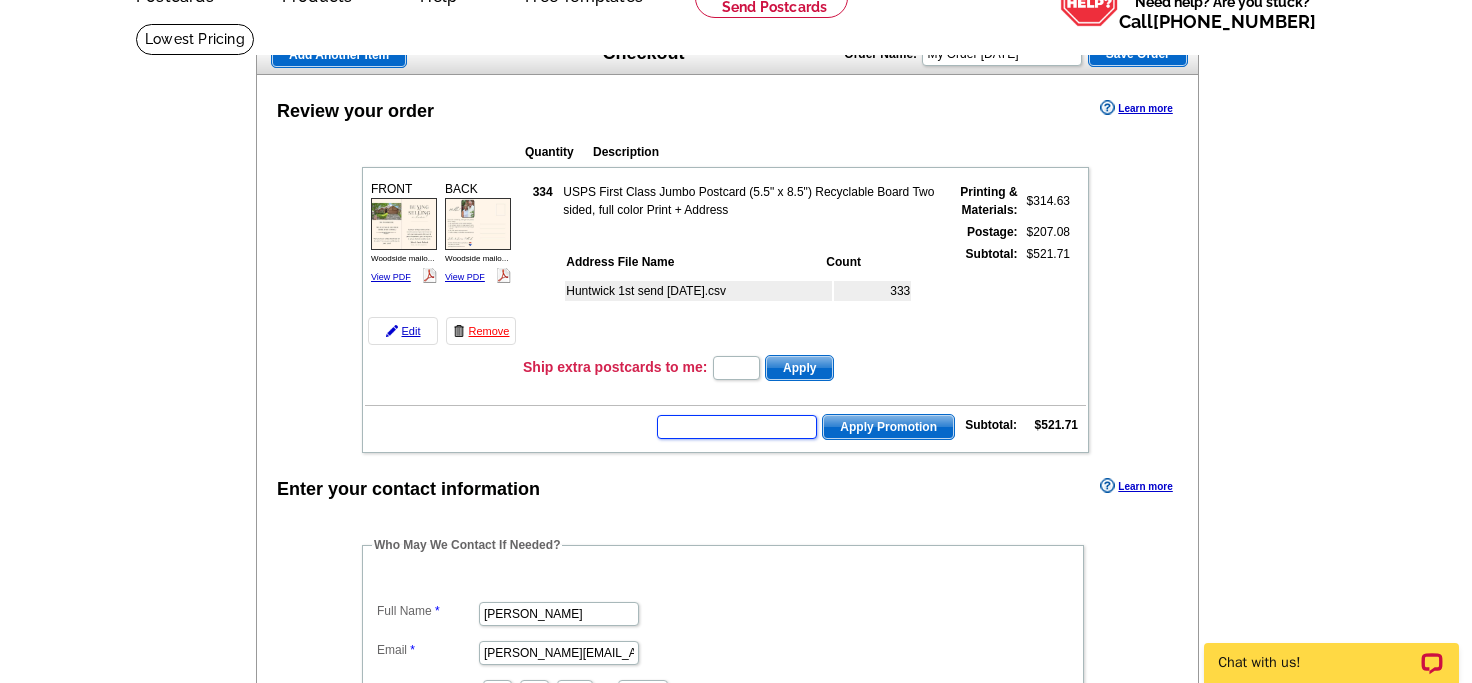 click at bounding box center [737, 427] 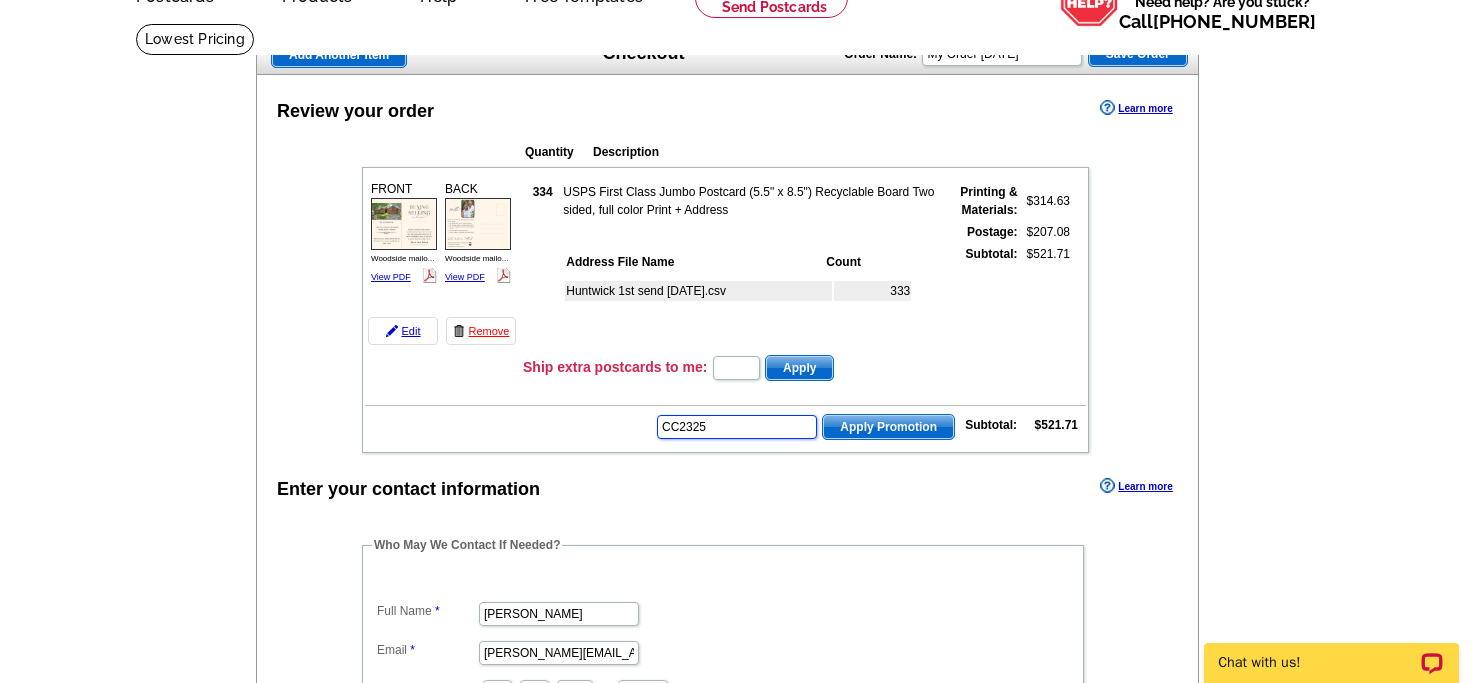 type on "CC2325" 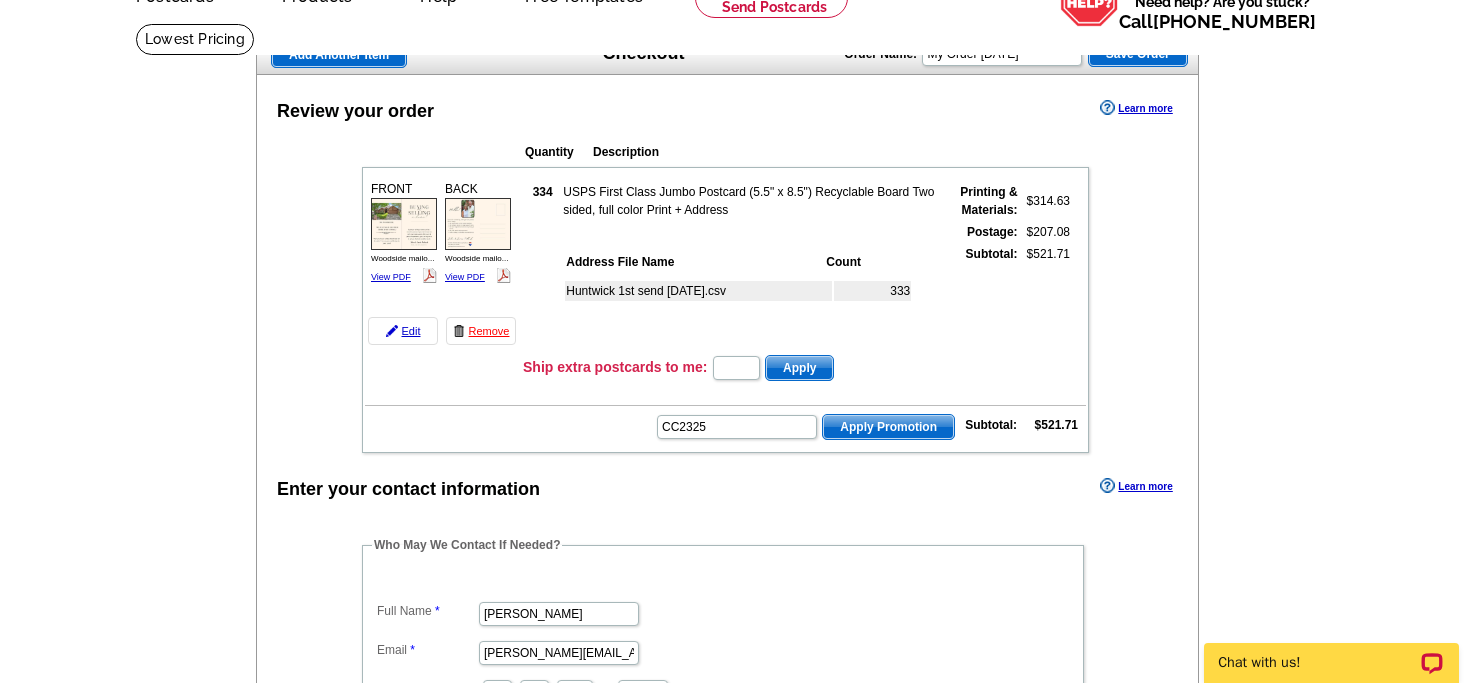 click on "Apply Promotion" at bounding box center (888, 427) 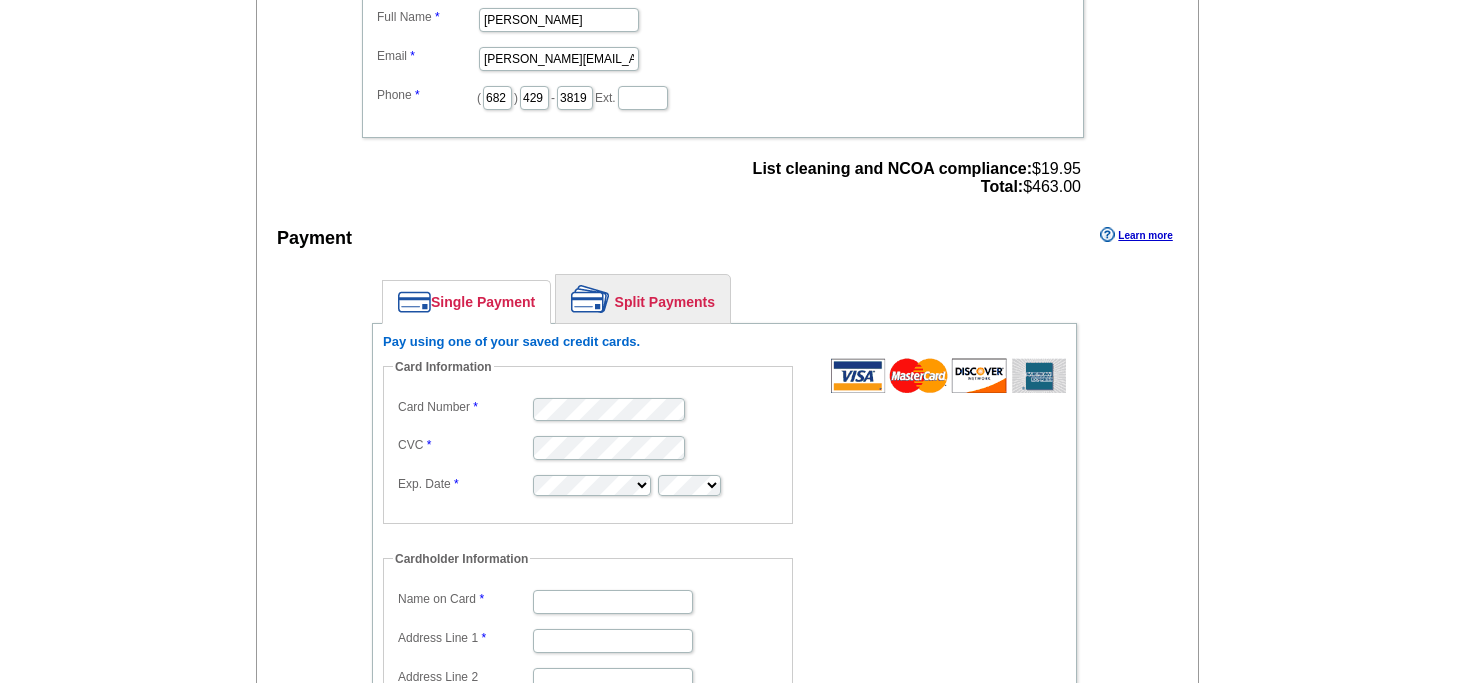 scroll, scrollTop: 772, scrollLeft: 0, axis: vertical 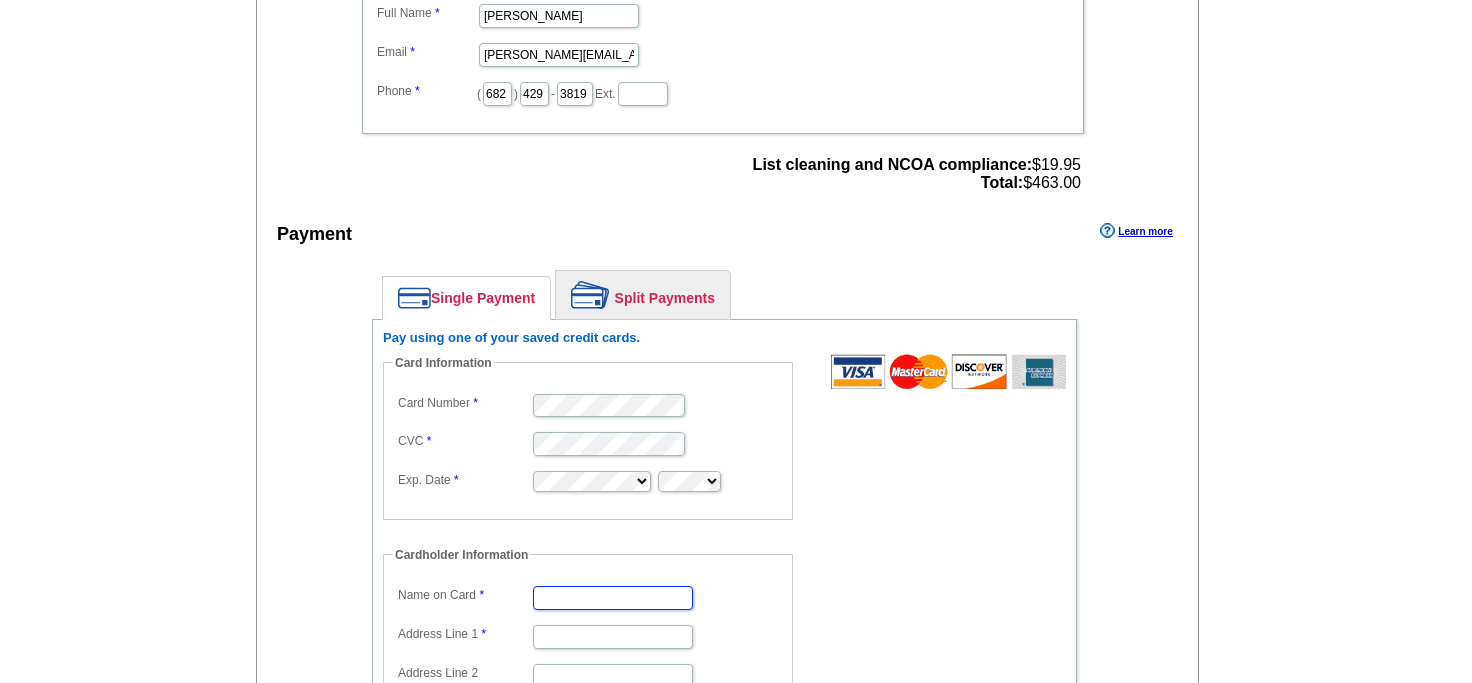 click on "Name on Card" at bounding box center (613, 598) 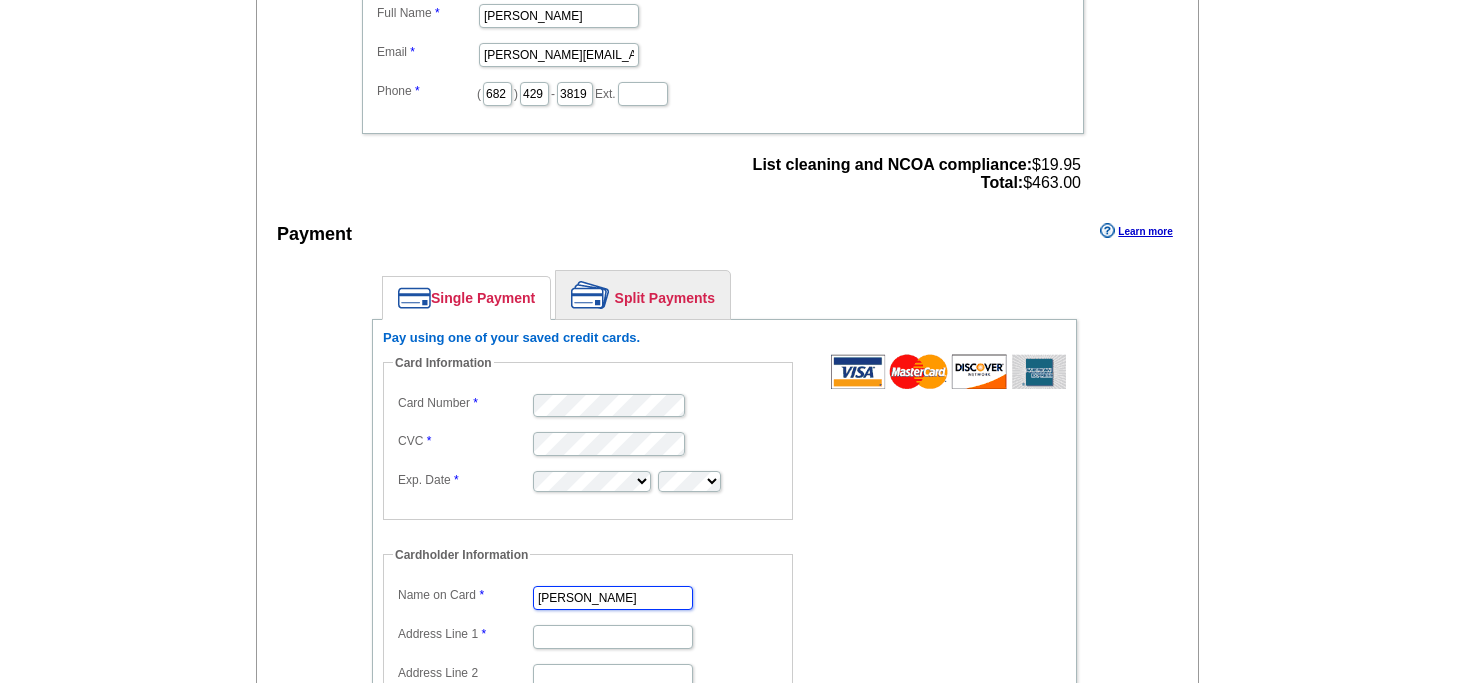 type on "[PERSON_NAME]" 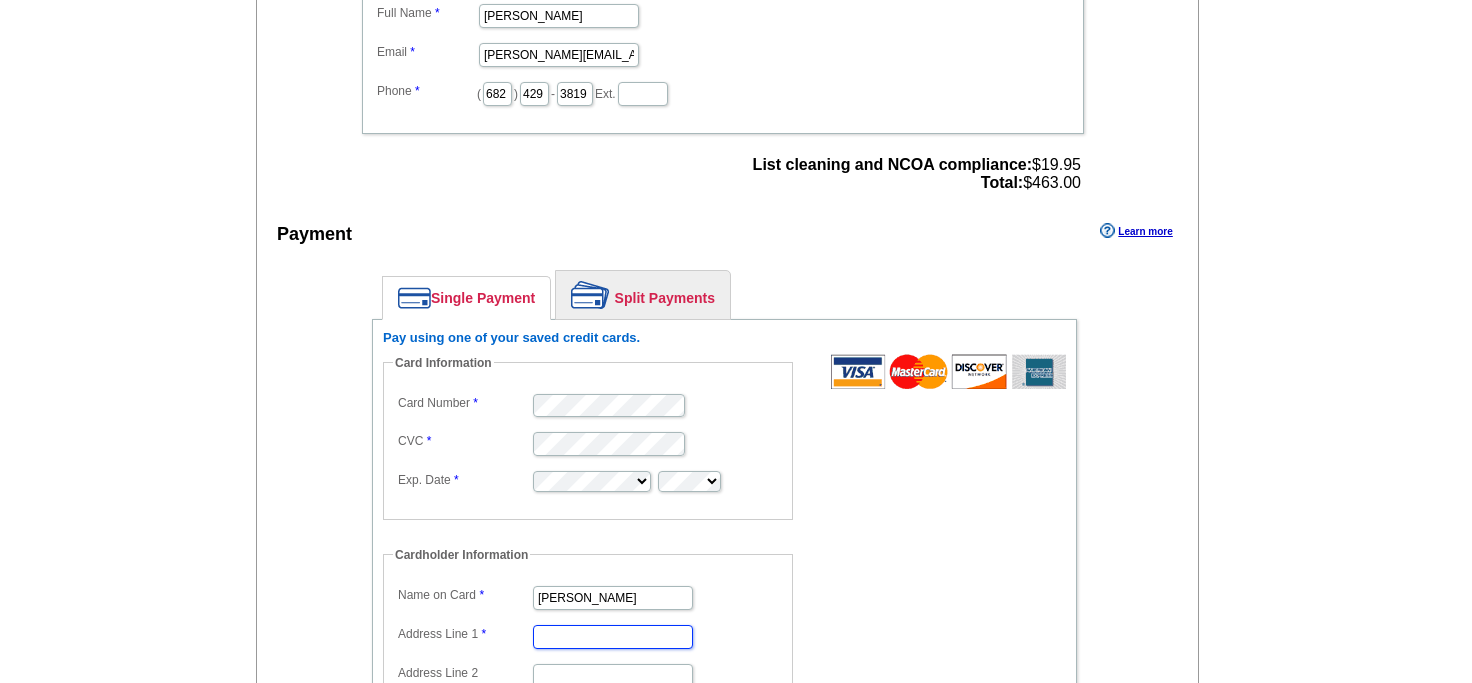 click on "Address Line 1" at bounding box center [613, 637] 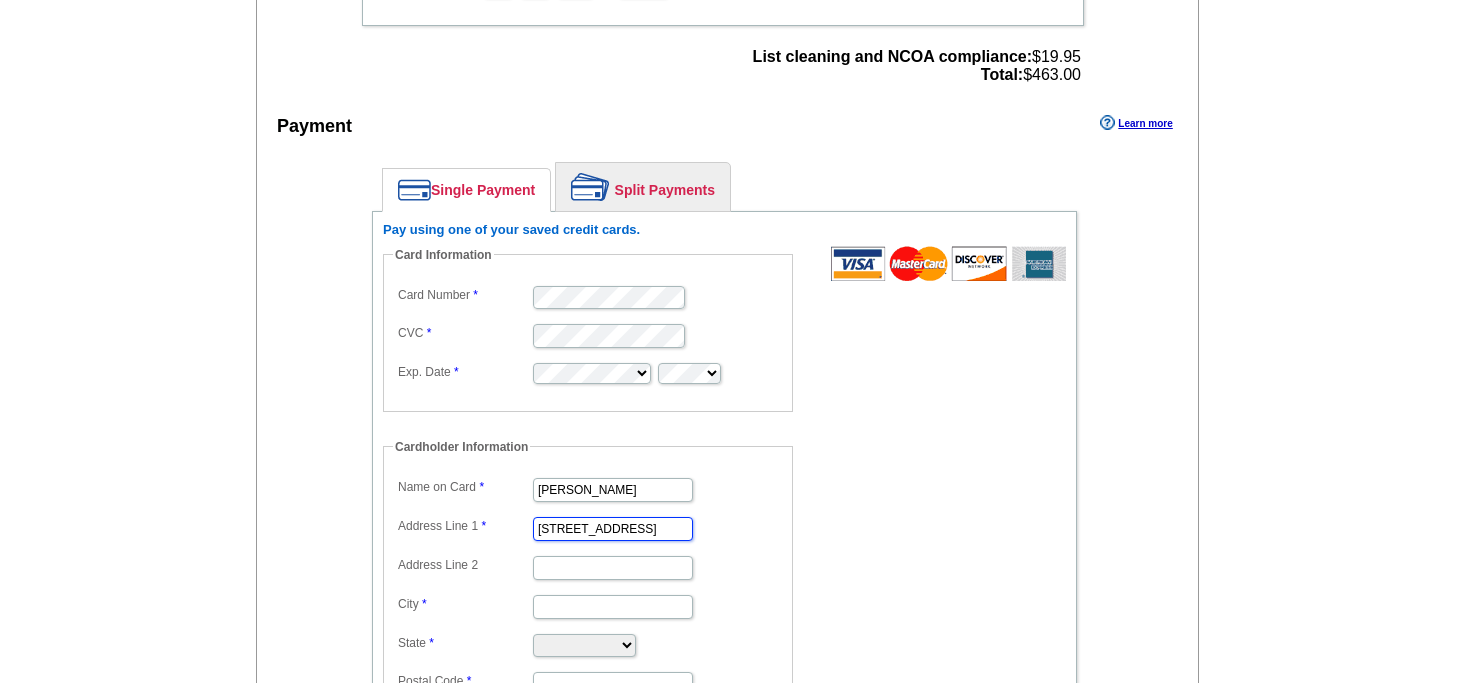 scroll, scrollTop: 993, scrollLeft: 0, axis: vertical 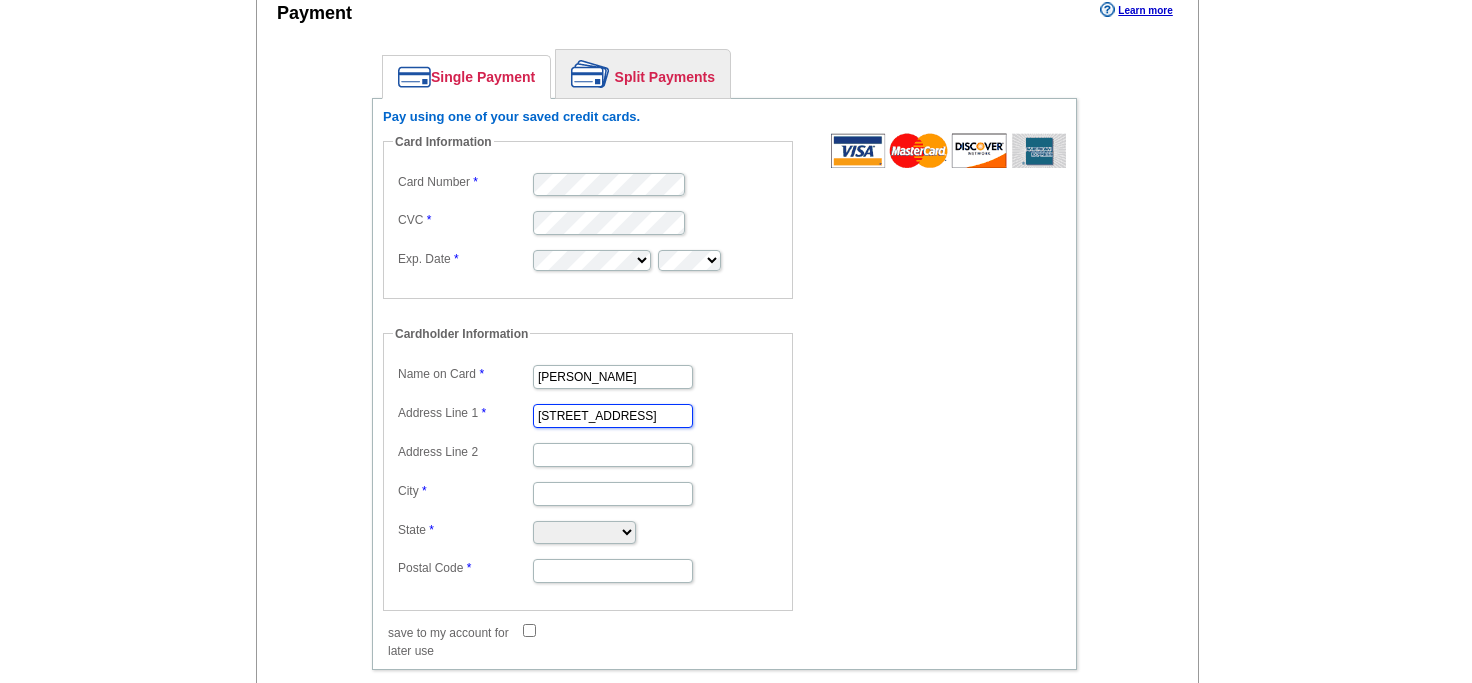 type on "[STREET_ADDRESS]" 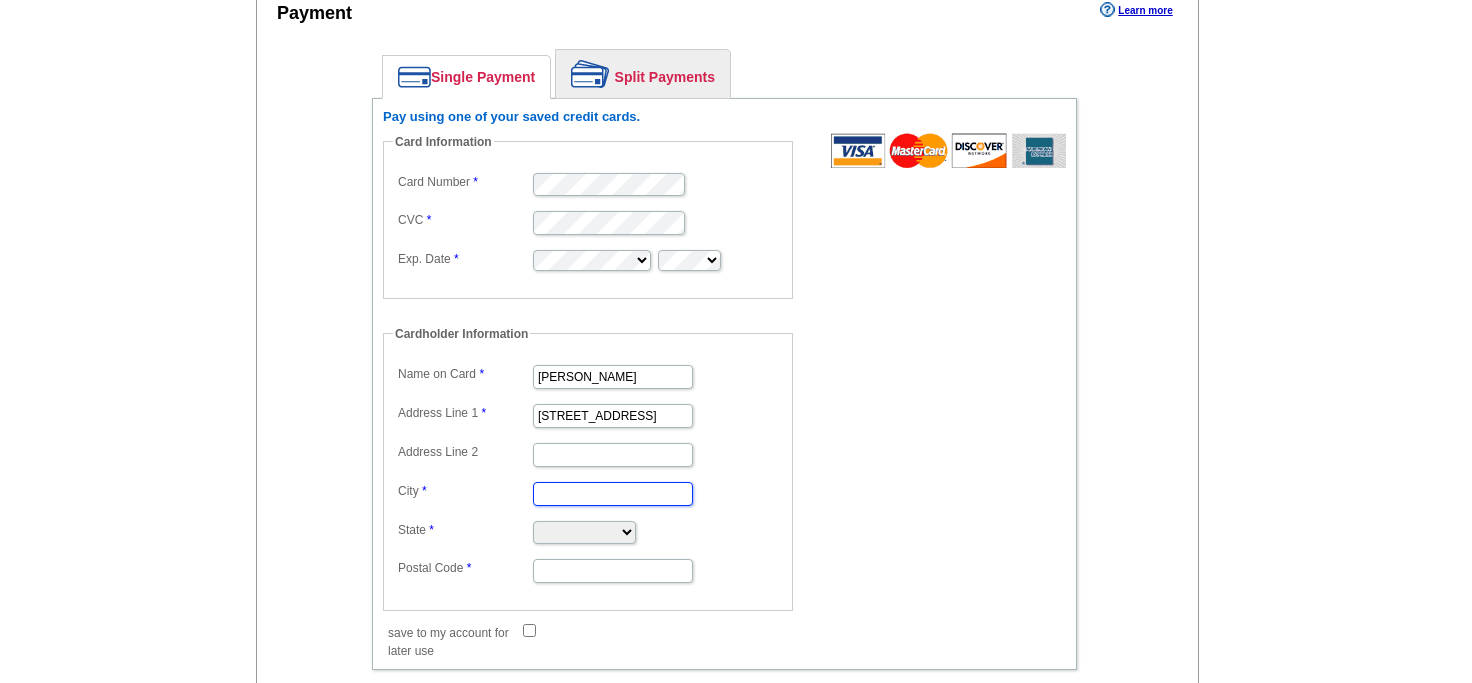 click on "City" at bounding box center (613, 494) 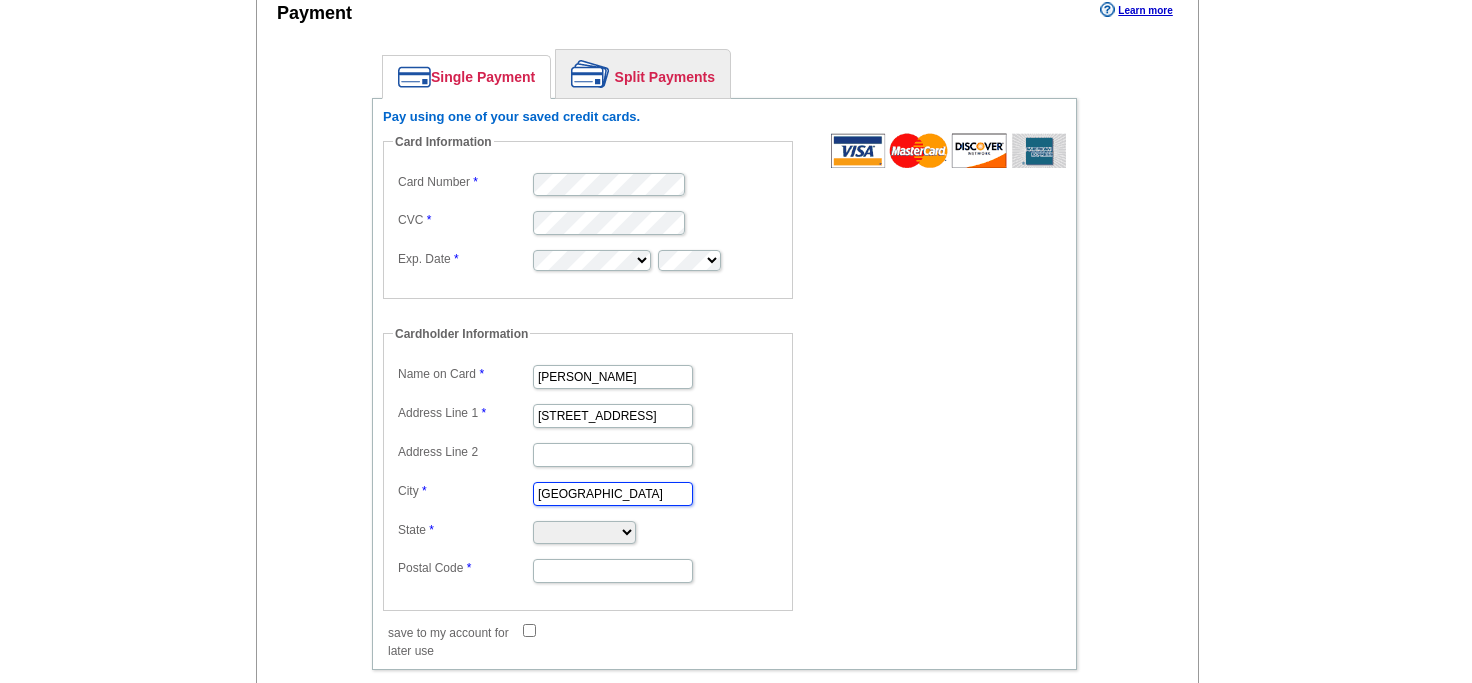 type on "[GEOGRAPHIC_DATA]" 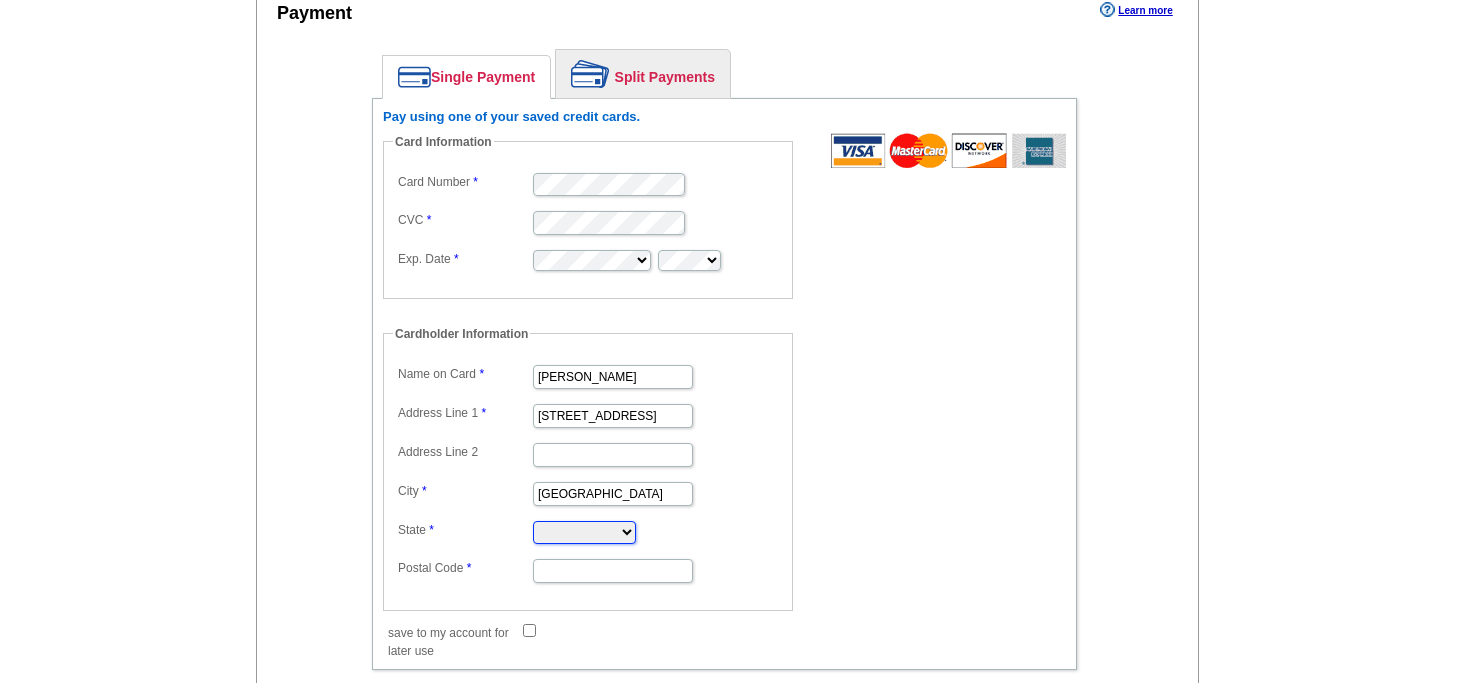 click on "[US_STATE]
[US_STATE]
[US_STATE]
[US_STATE]
[US_STATE]
[US_STATE]
[US_STATE]
[US_STATE][GEOGRAPHIC_DATA]
[US_STATE]
[US_STATE]
[US_STATE]
[US_STATE]
[US_STATE]
[US_STATE]
[US_STATE]
[US_STATE]
[US_STATE]
[US_STATE]
[US_STATE]
[US_STATE]
[US_STATE]
[US_STATE]
[US_STATE]
[US_STATE]
[US_STATE]
[US_STATE]
[US_STATE]
[US_STATE]
[US_STATE]
[US_STATE]
[US_STATE]
[US_STATE]
[US_STATE]
[US_STATE]
[US_STATE]
[US_STATE]
[US_STATE]
[US_STATE]
[US_STATE]
[US_STATE]
[US_STATE]
[US_STATE]
[US_STATE]
[US_STATE]
[US_STATE]
[US_STATE]
[US_STATE][PERSON_NAME][US_STATE]
[US_STATE]
[US_STATE]
[US_STATE]" at bounding box center [584, 532] 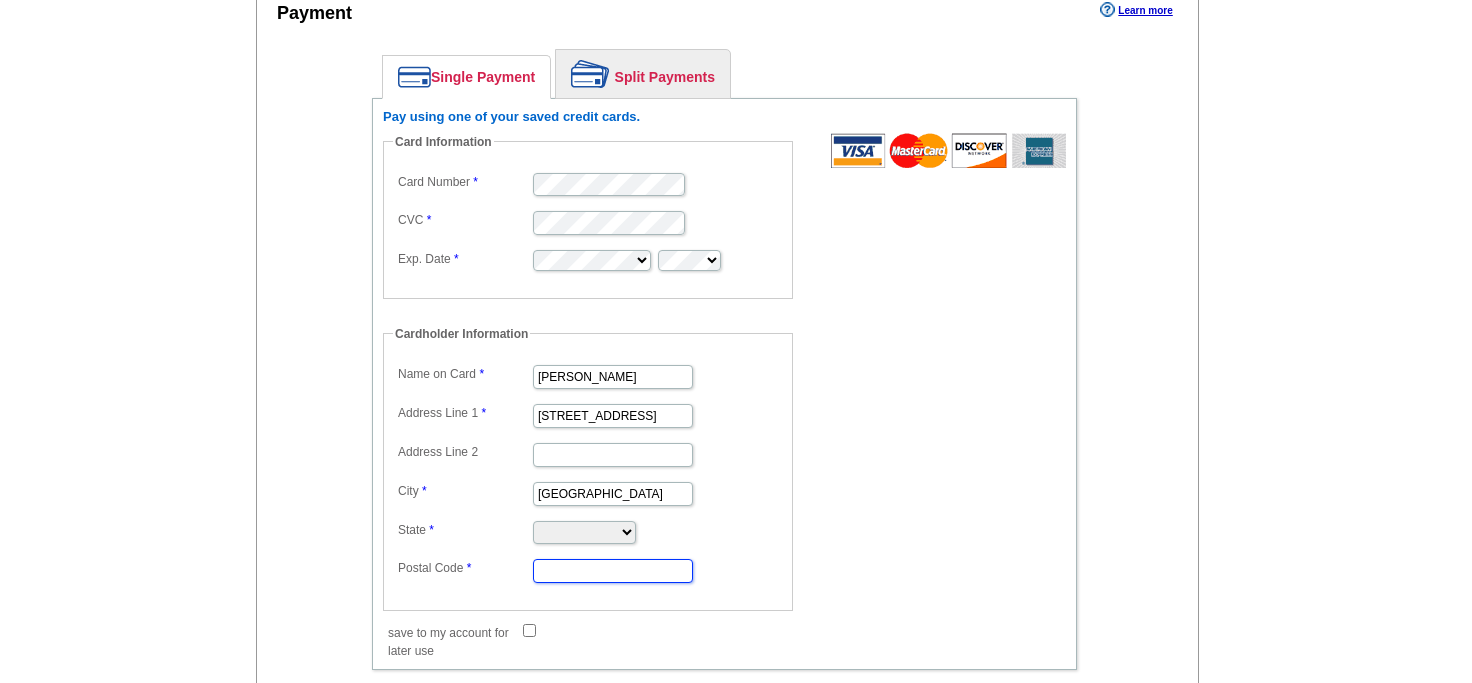 click on "Postal Code" at bounding box center [613, 571] 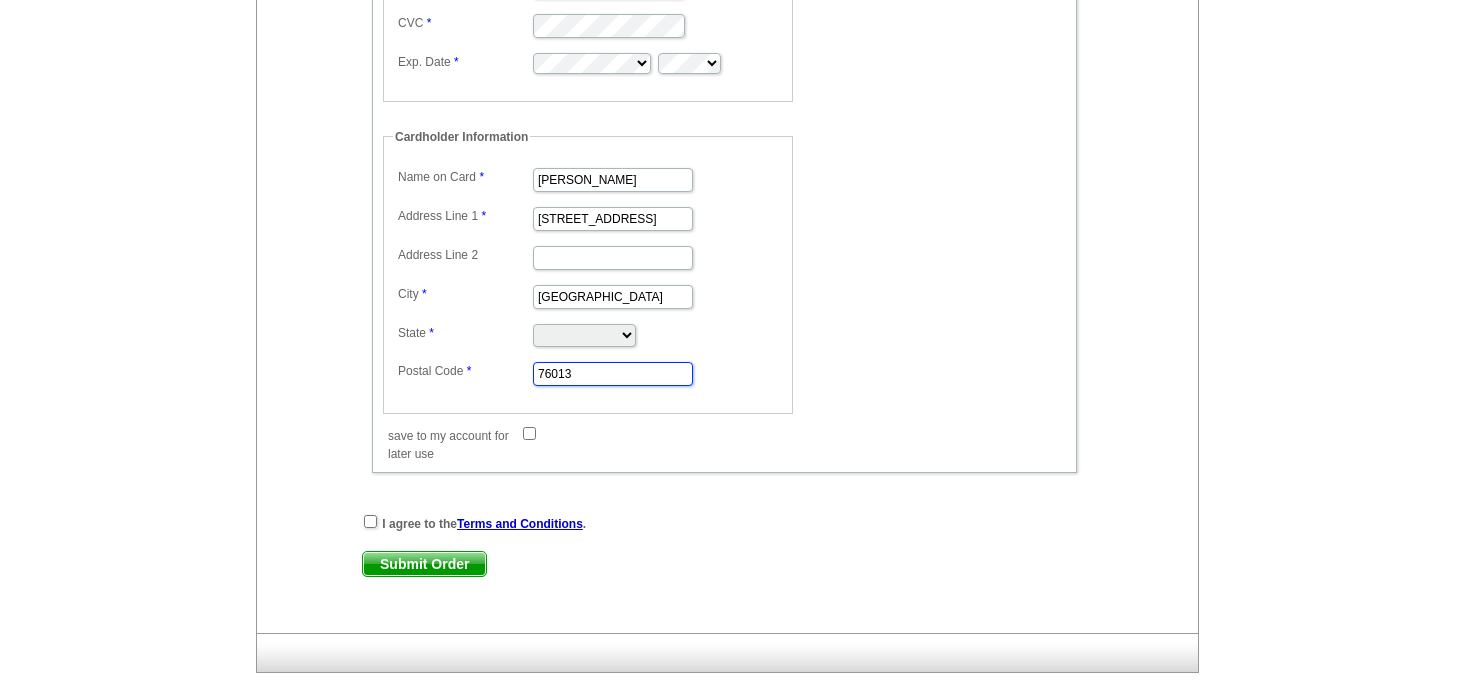 scroll, scrollTop: 1214, scrollLeft: 0, axis: vertical 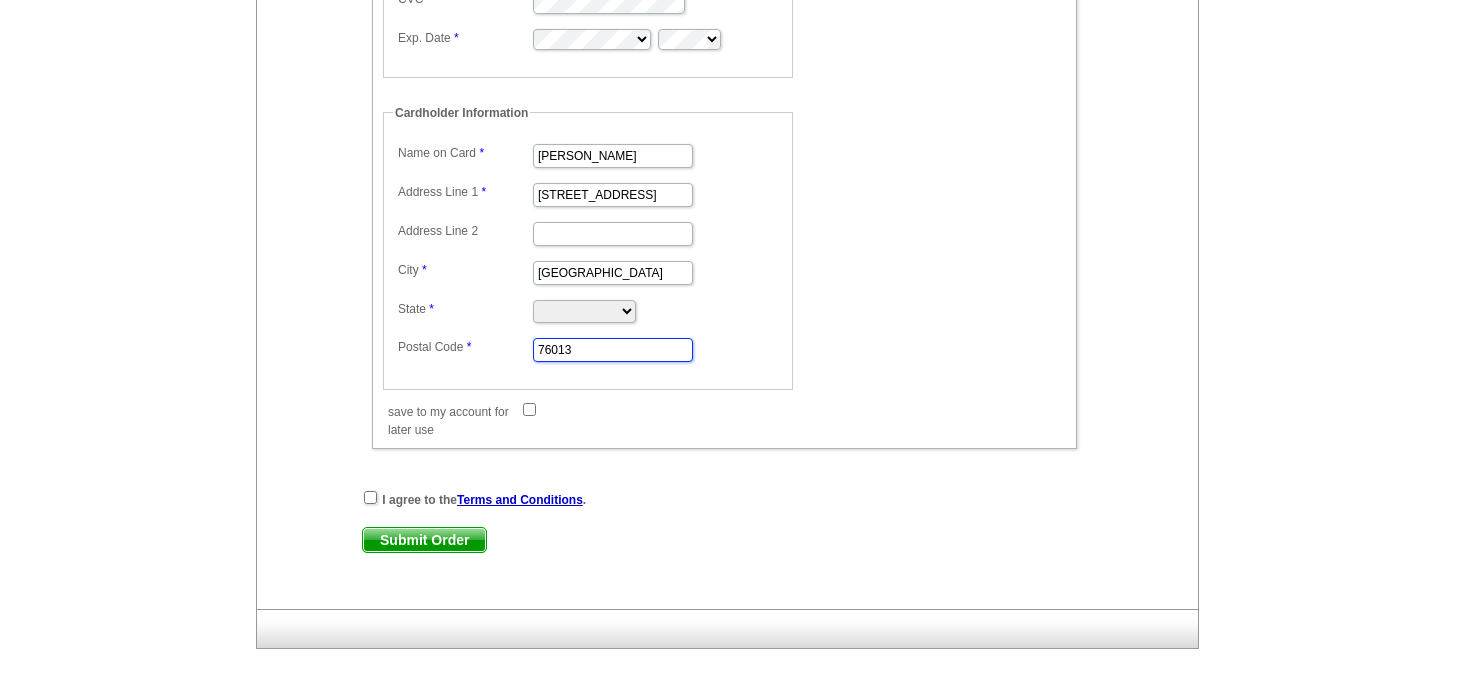 type on "76013" 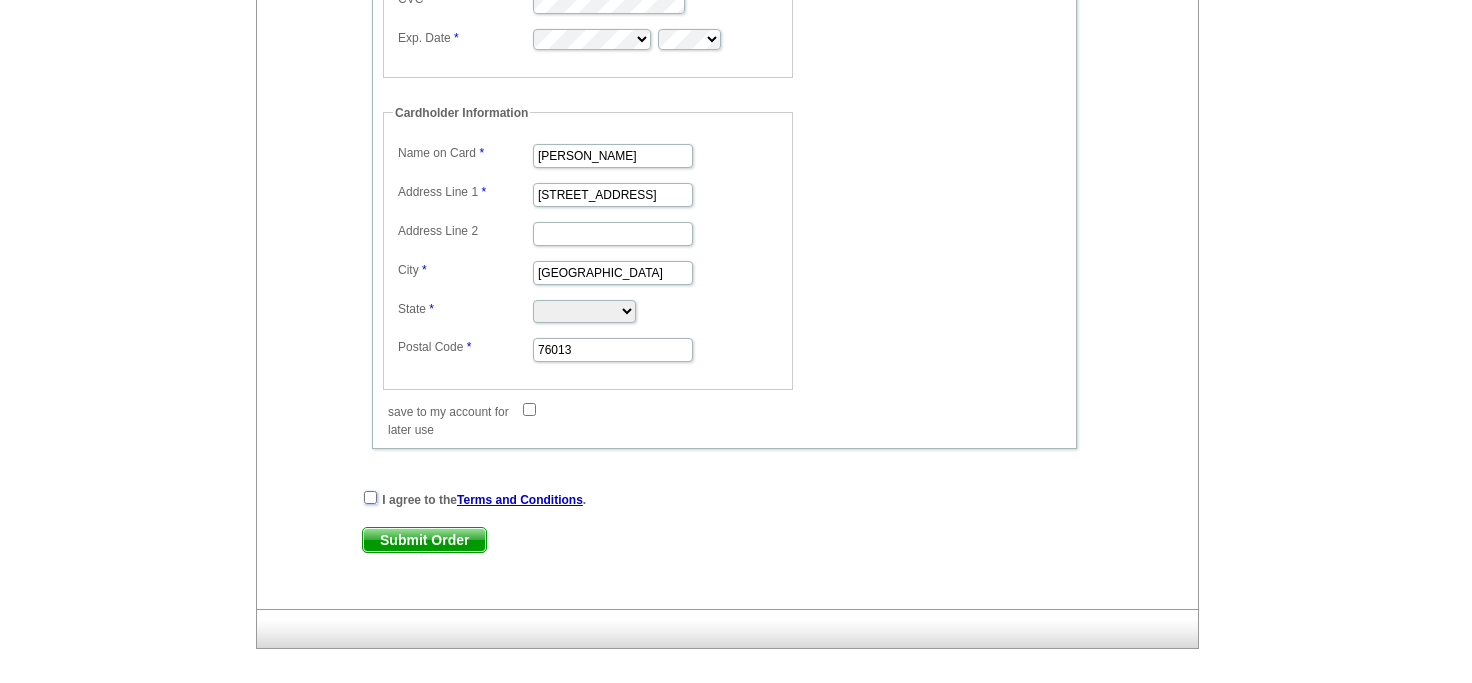 click at bounding box center (370, 497) 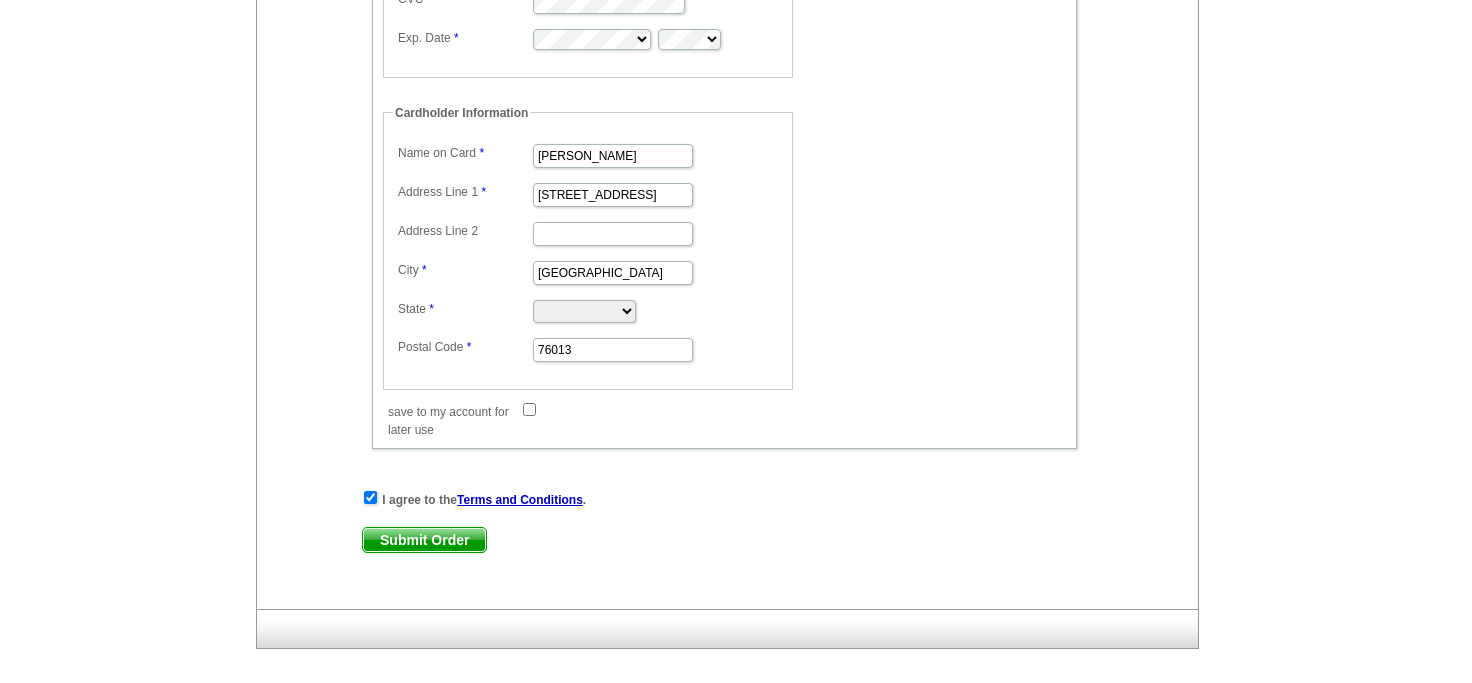 click on "Submit Order" at bounding box center (424, 540) 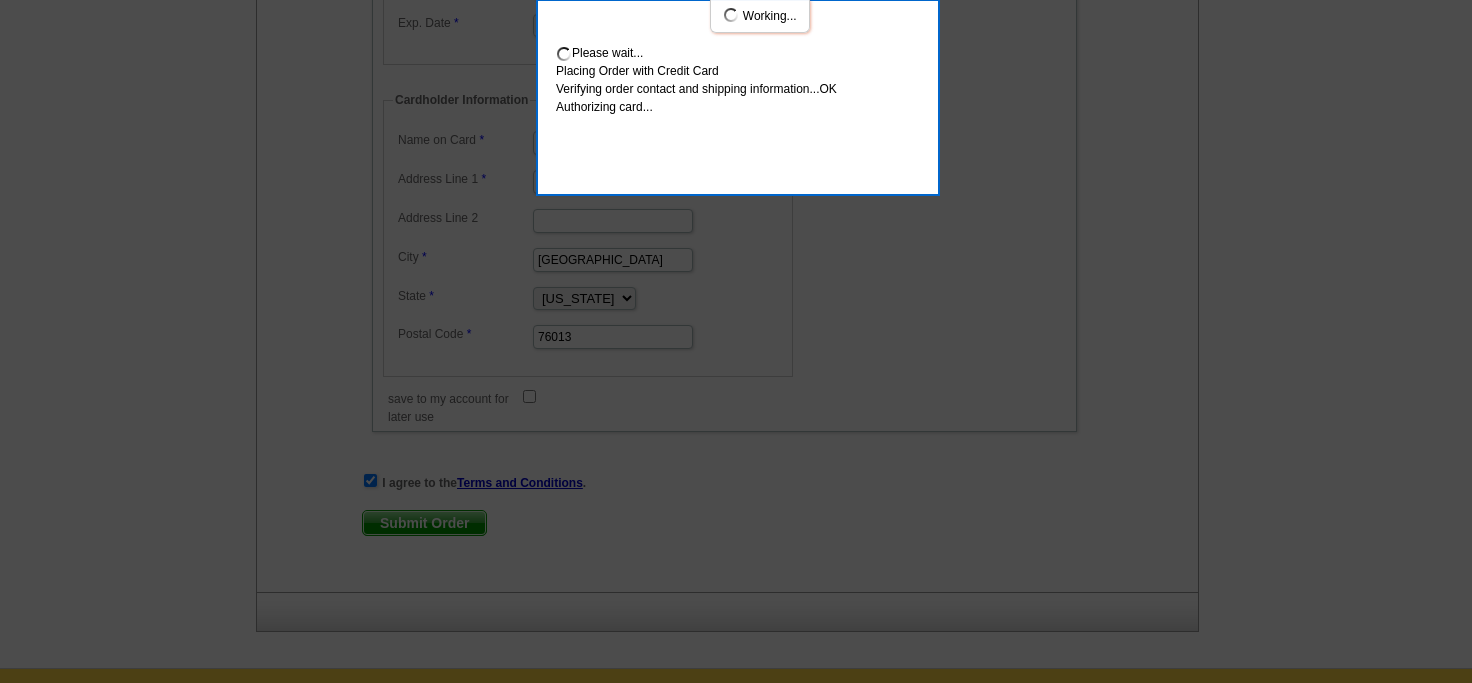 scroll, scrollTop: 1323, scrollLeft: 0, axis: vertical 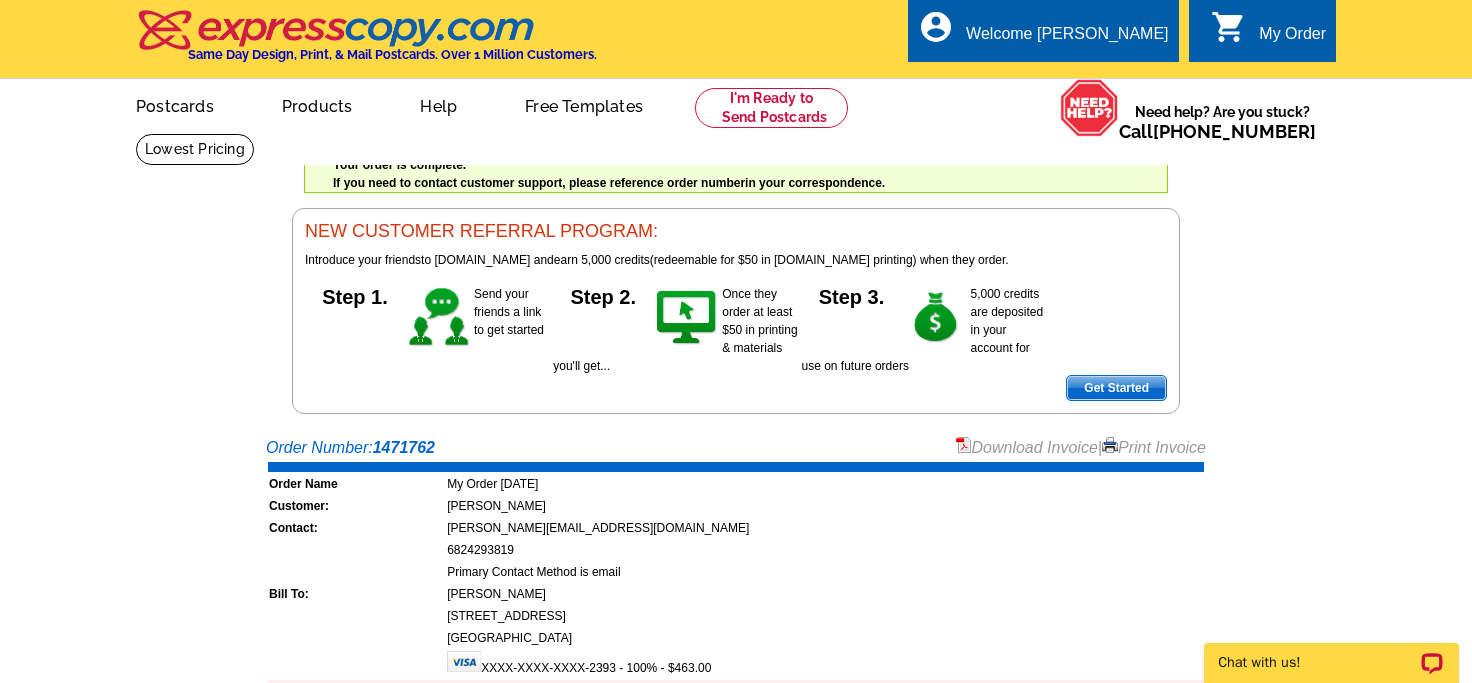 click on "Download Invoice" at bounding box center (1027, 447) 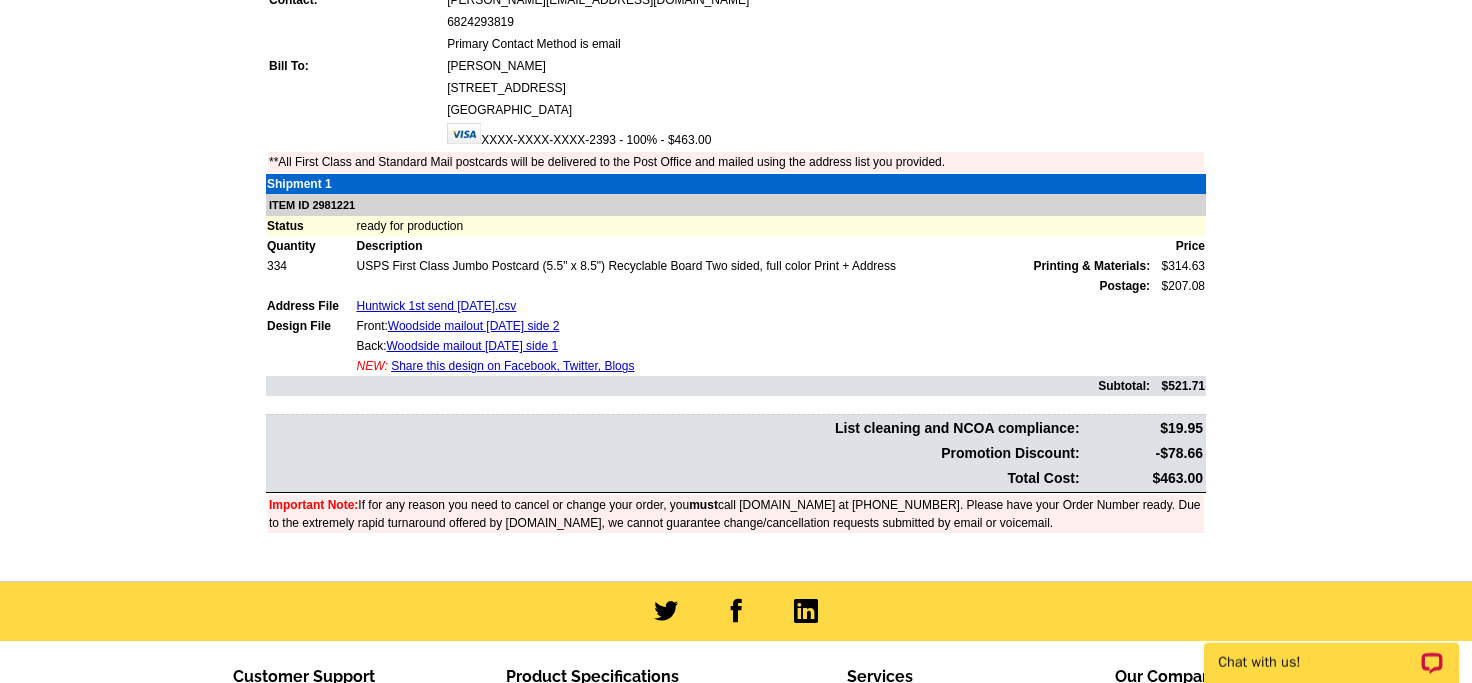 scroll, scrollTop: 552, scrollLeft: 0, axis: vertical 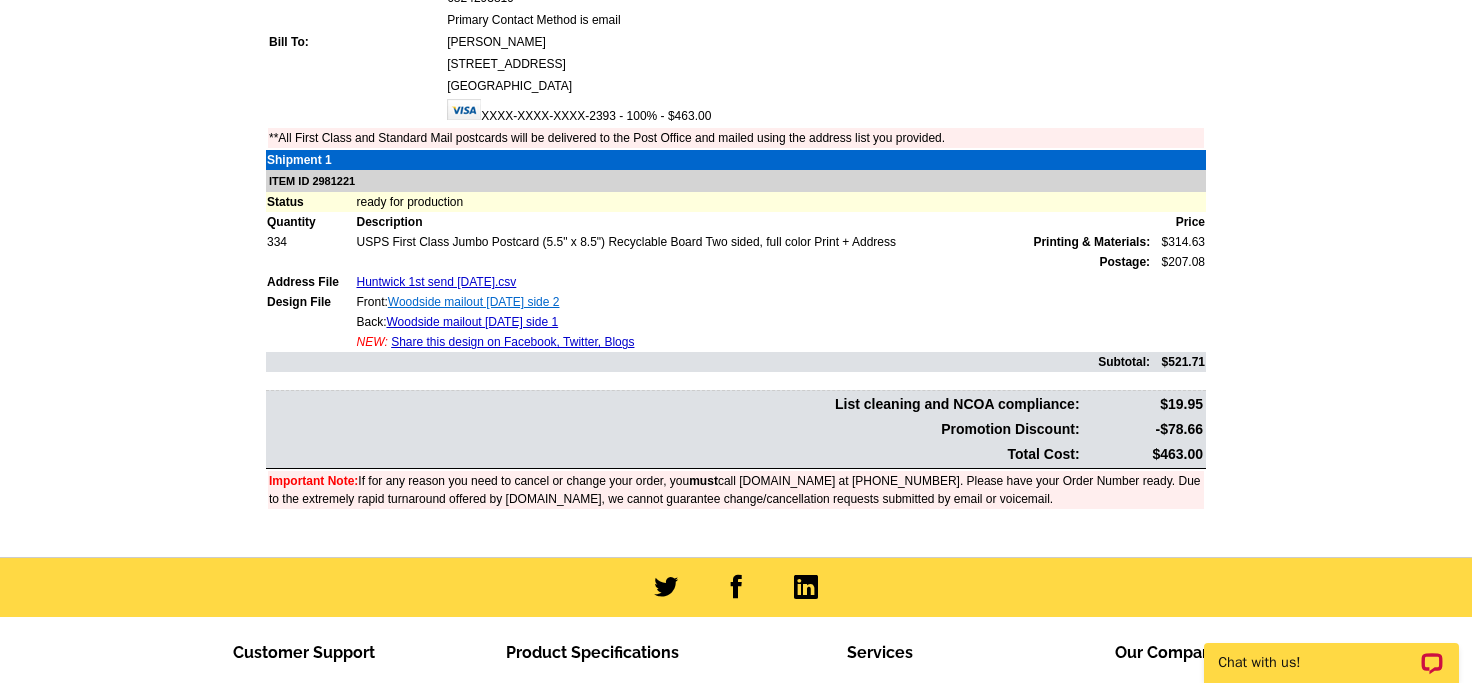 click on "Woodside mailout 7.18.2025 side 2" at bounding box center (474, 302) 